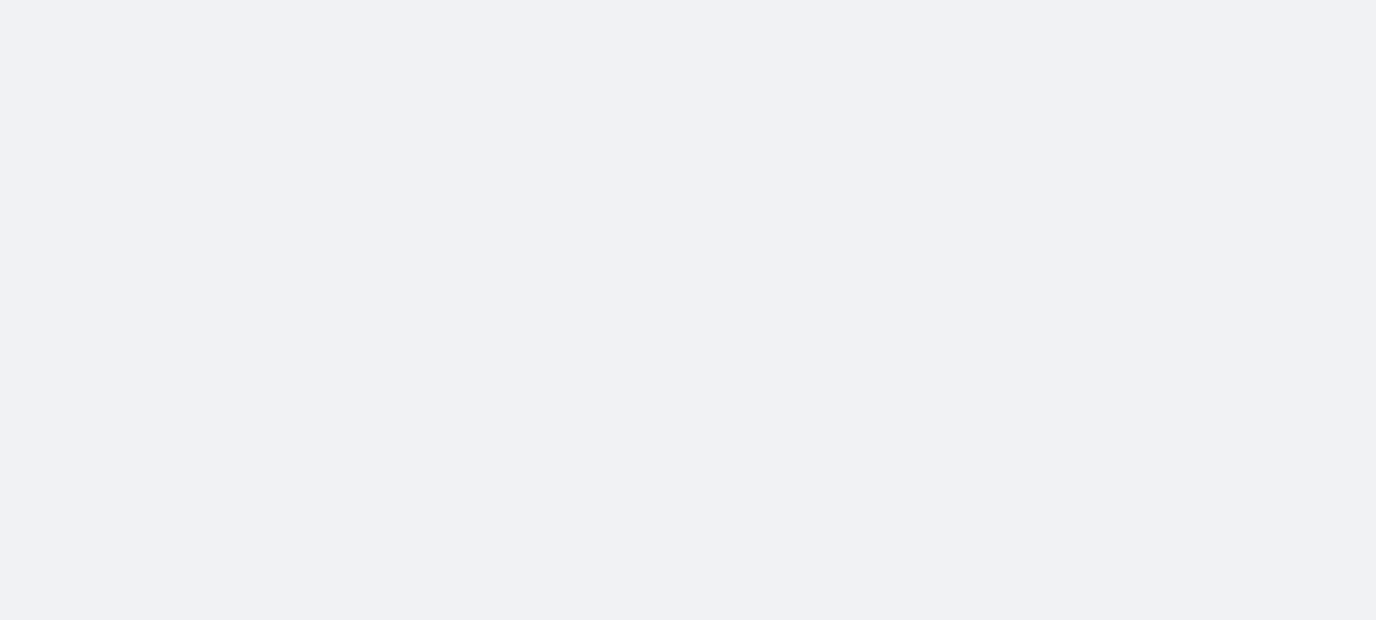 scroll, scrollTop: 0, scrollLeft: 0, axis: both 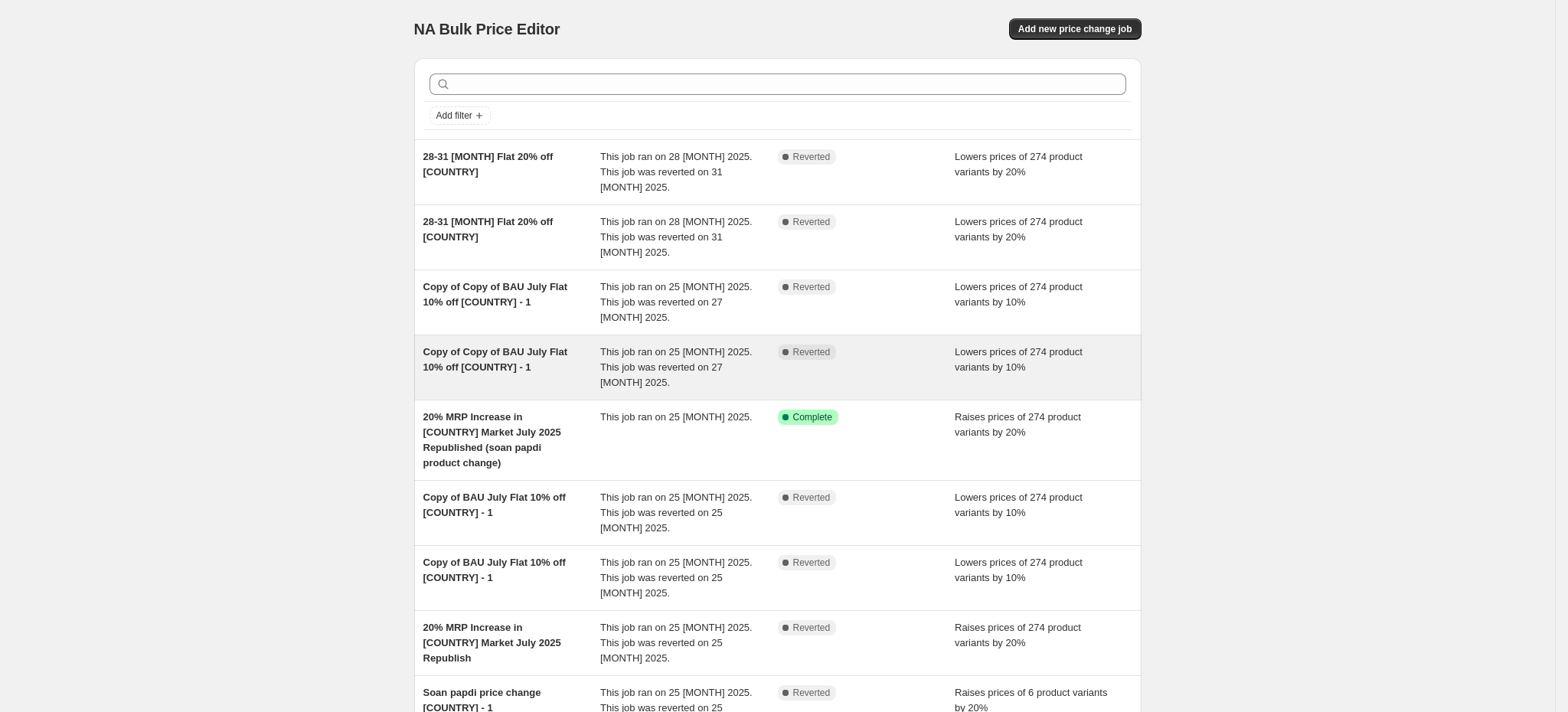click on "Copy of Copy of BAU July Flat 10% off [COUNTRY] - 1" at bounding box center [512, 367] 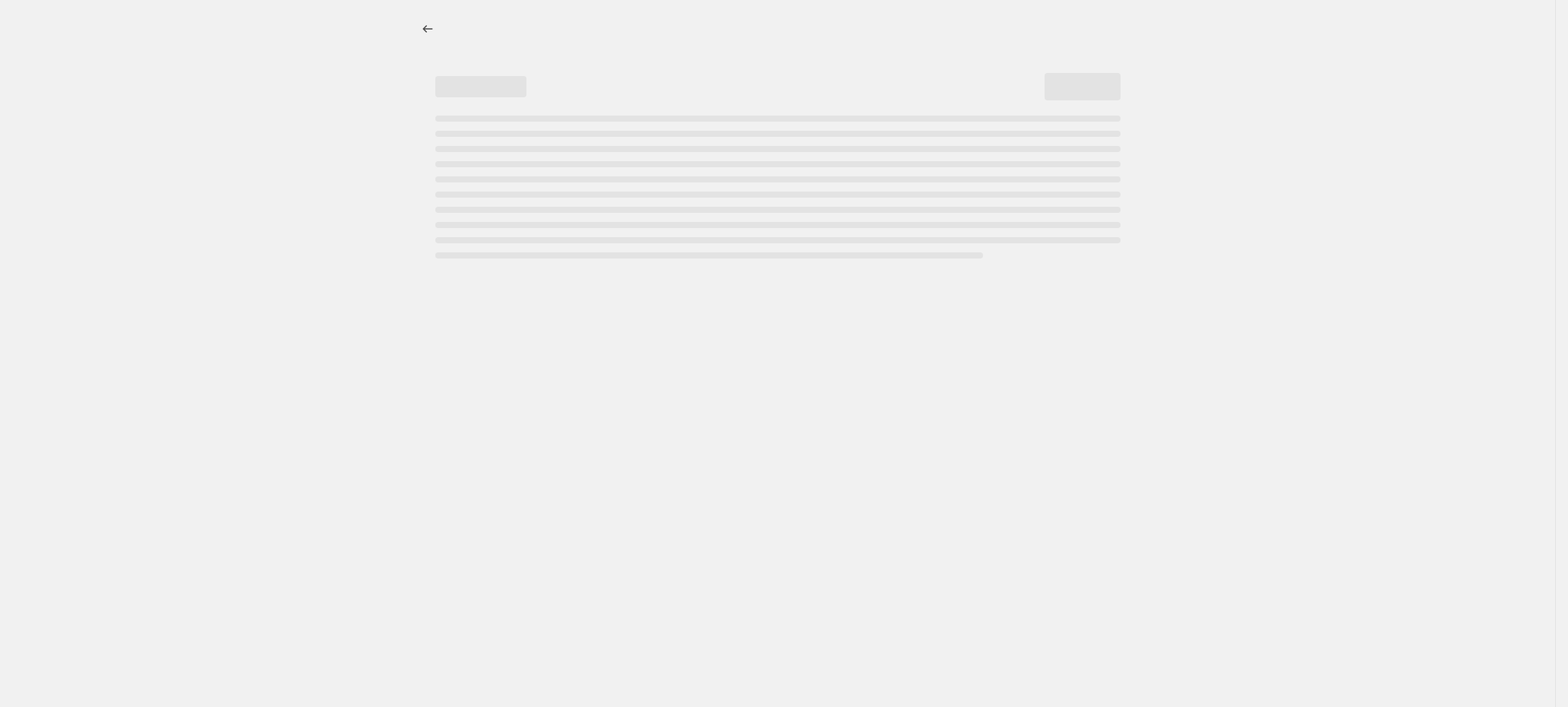 select on "percentage" 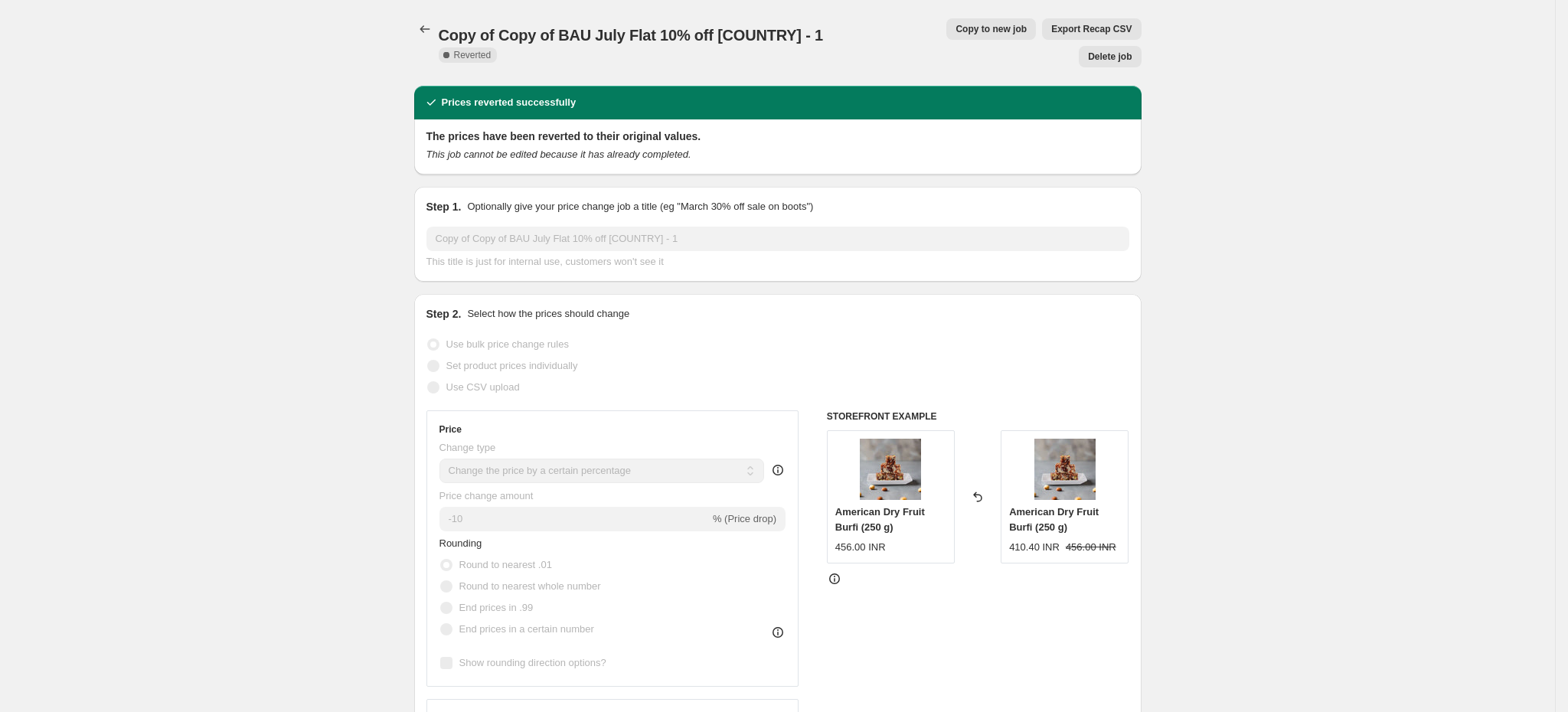click on "Copy to new job" at bounding box center [991, 29] 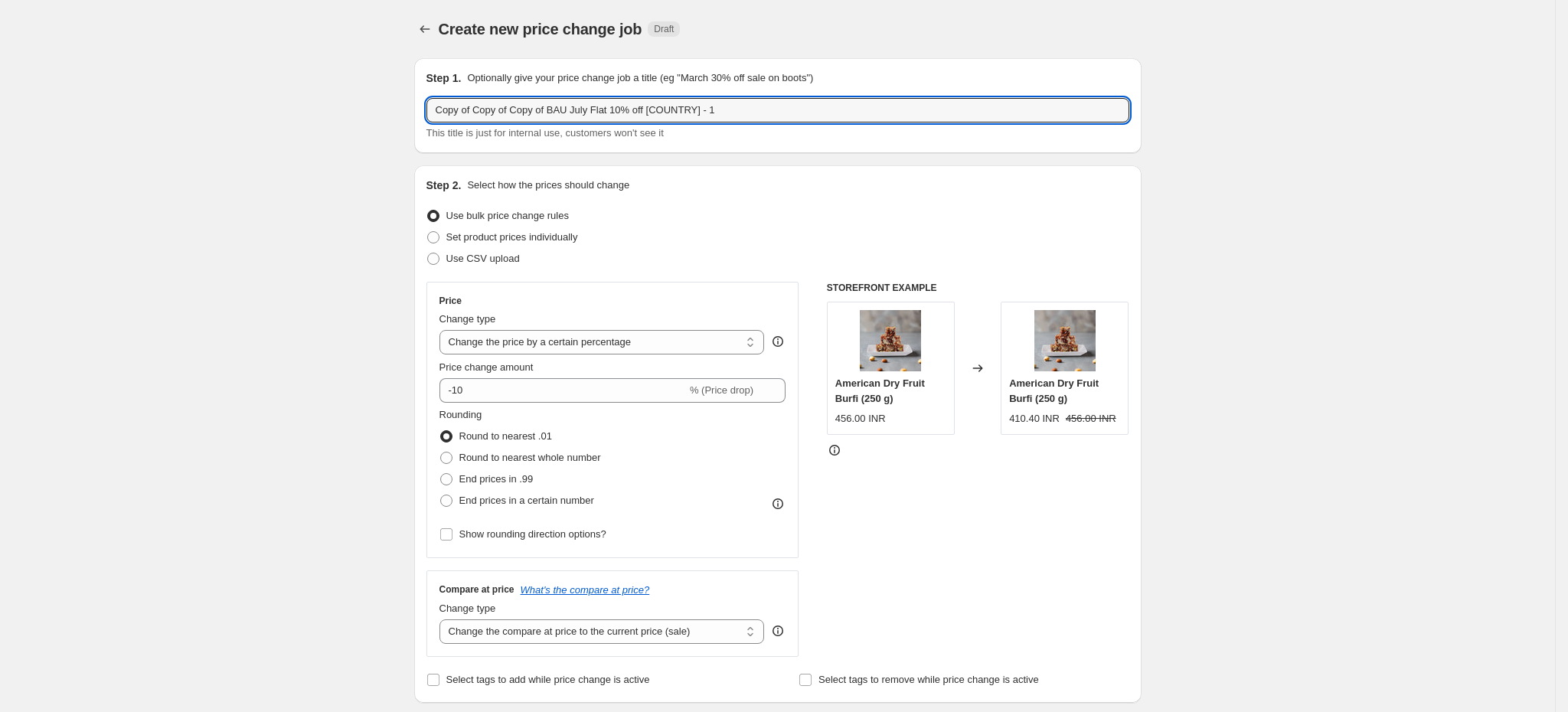 drag, startPoint x: 560, startPoint y: 105, endPoint x: 180, endPoint y: 144, distance: 381.99607 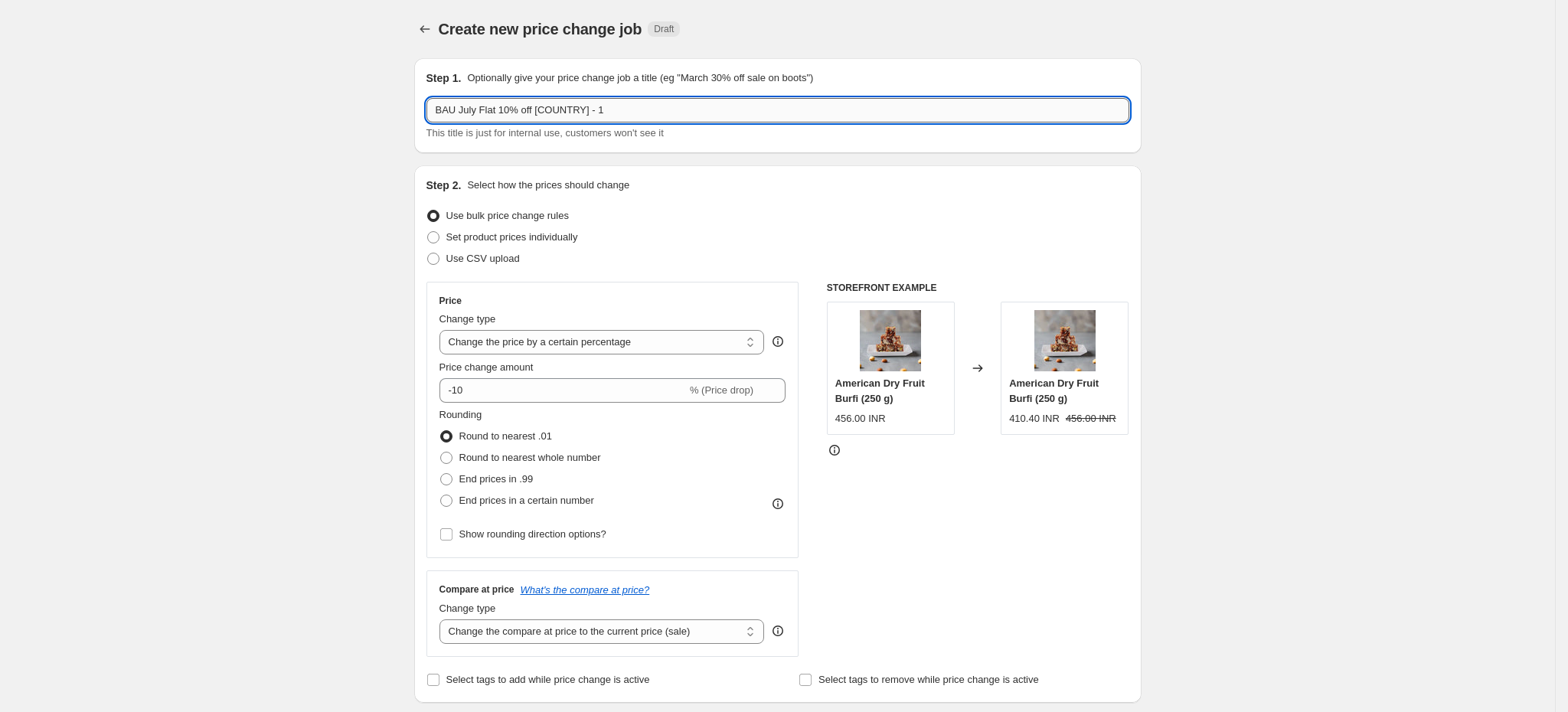 click on "BAU July Flat 10% off [COUNTRY] - 1" at bounding box center [778, 110] 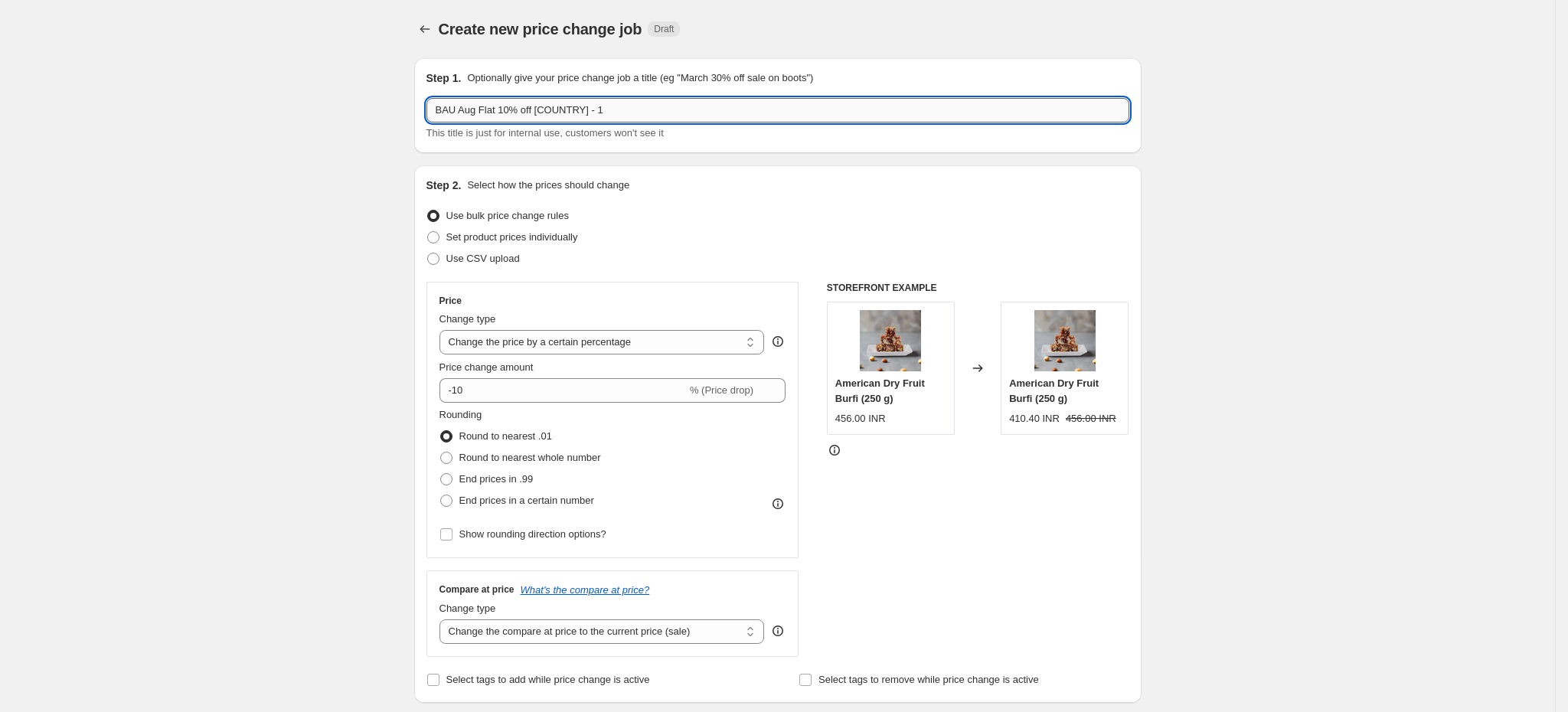 click on "BAU Aug Flat 10% off [COUNTRY] - 1" at bounding box center [778, 110] 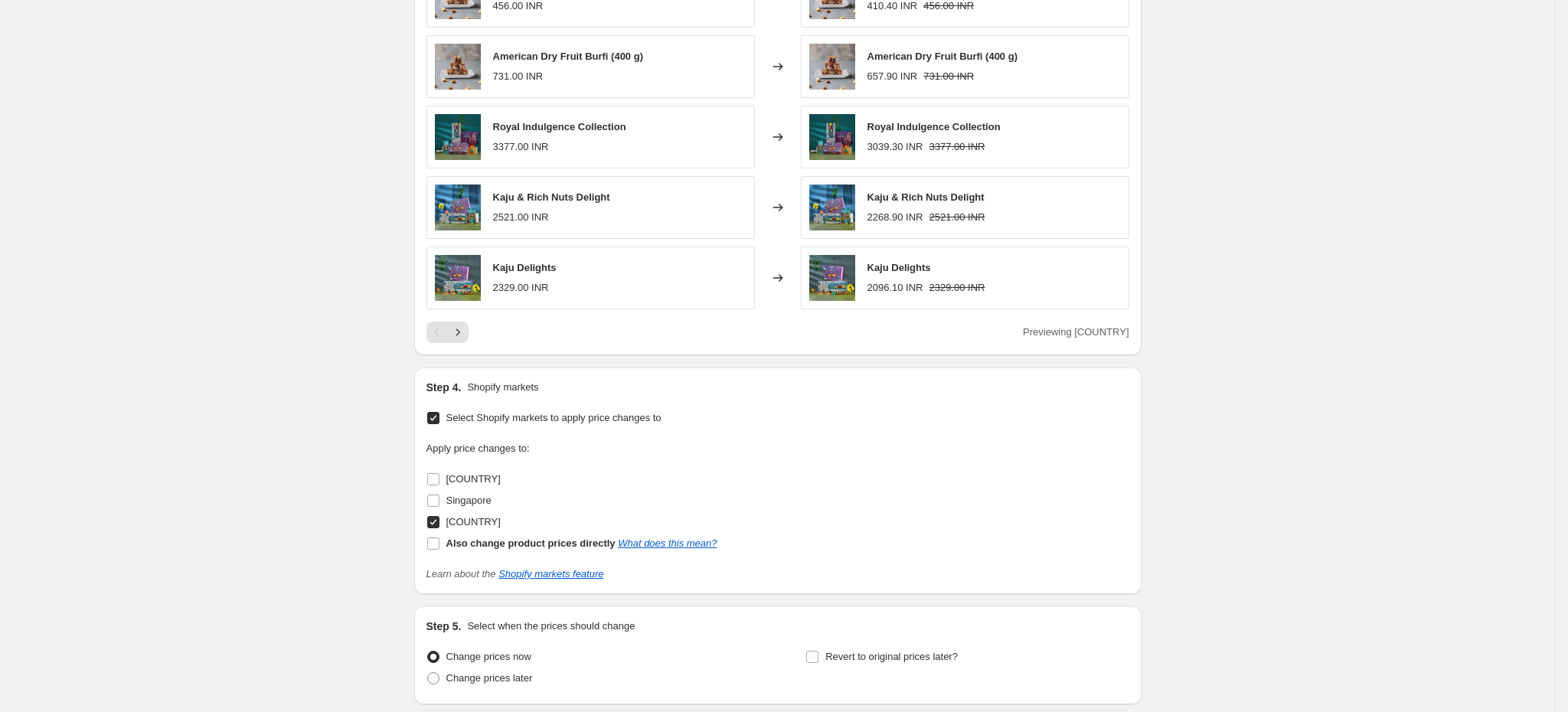 scroll, scrollTop: 939, scrollLeft: 0, axis: vertical 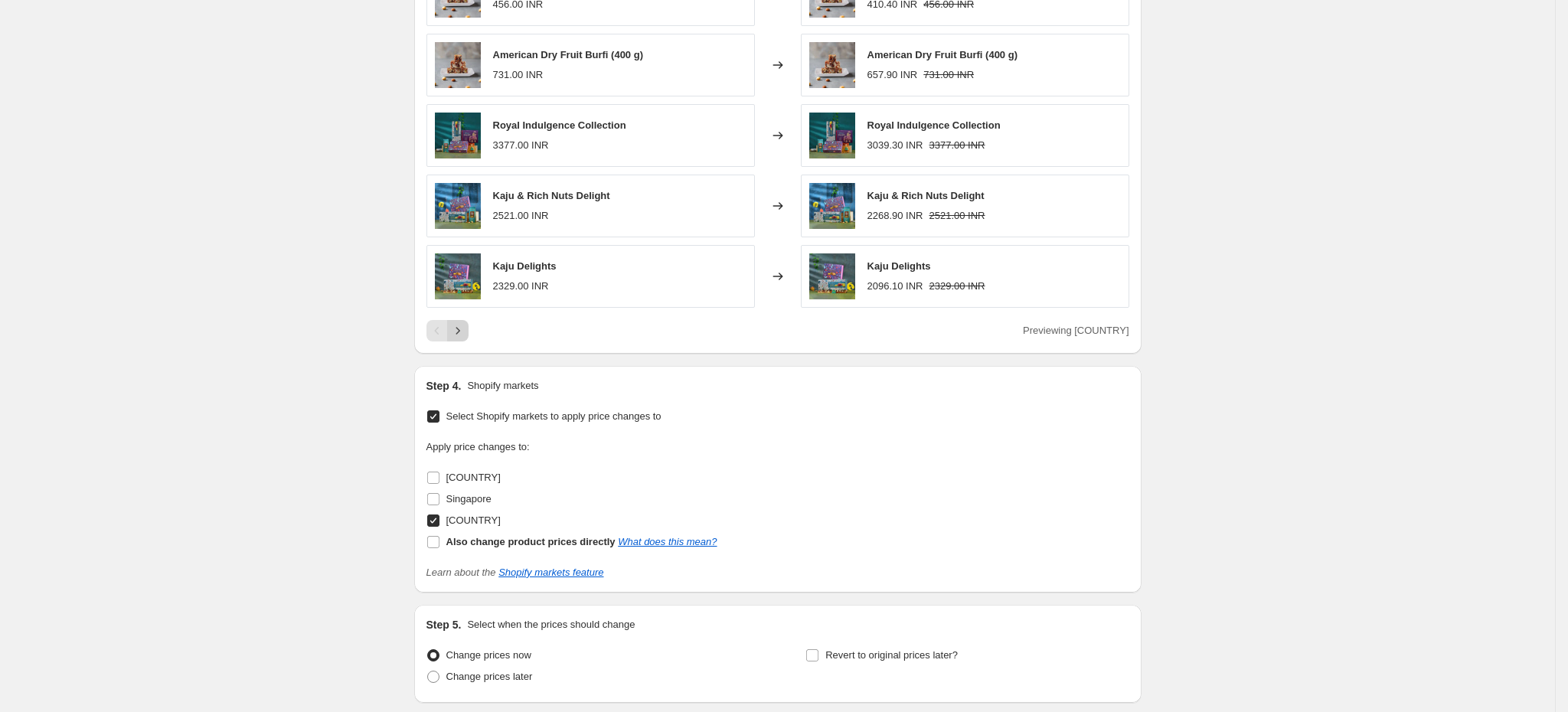 type on "BAU Aug Flat 10% off [COUNTRY] - 1,2" 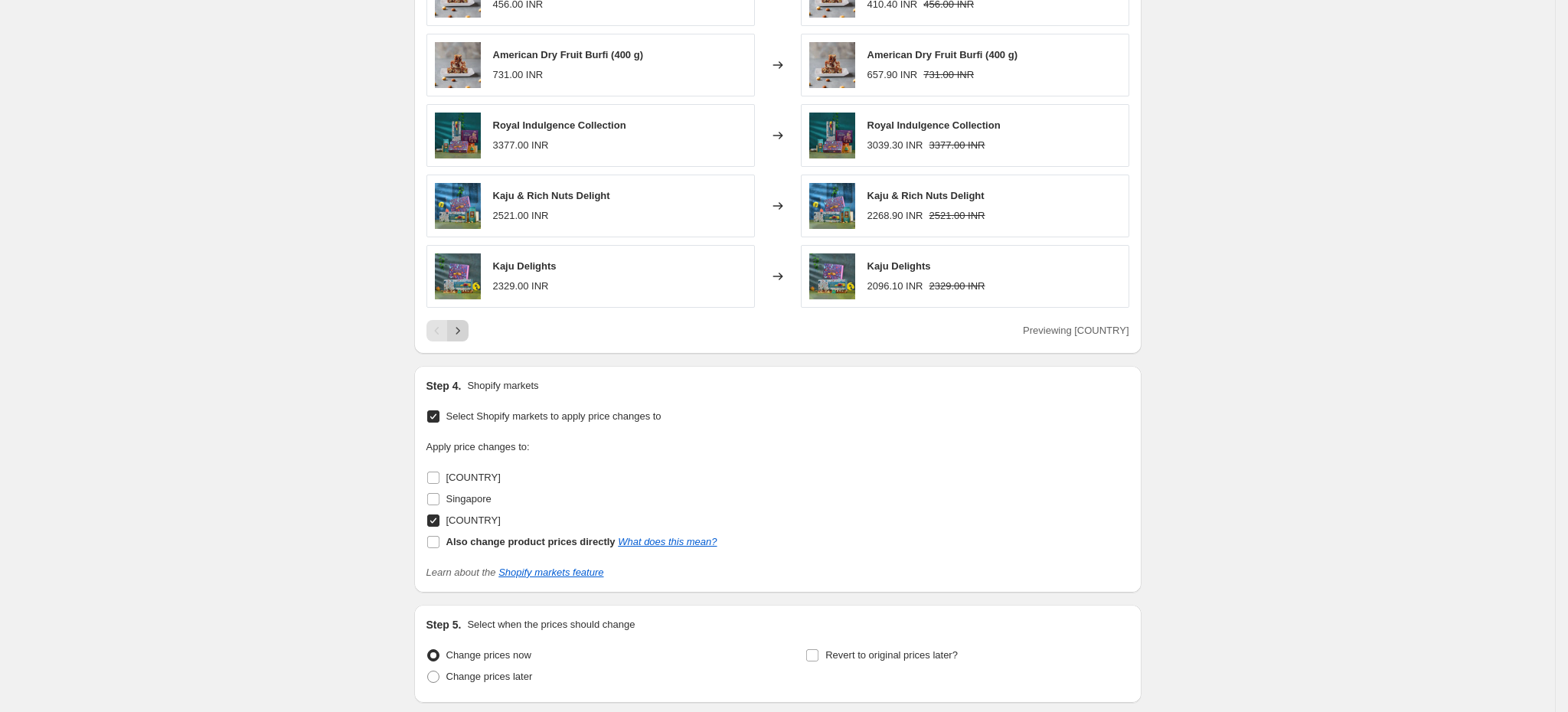 click 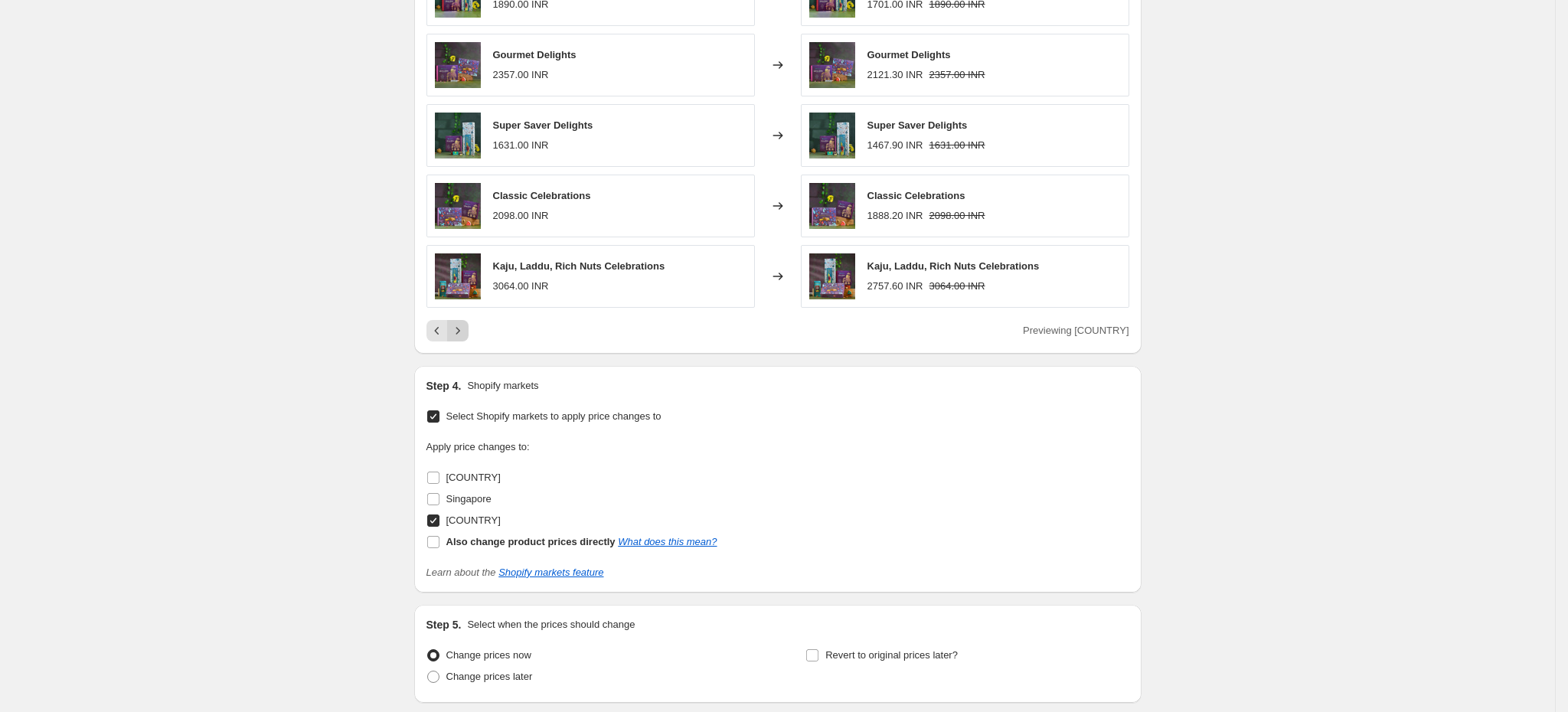 click 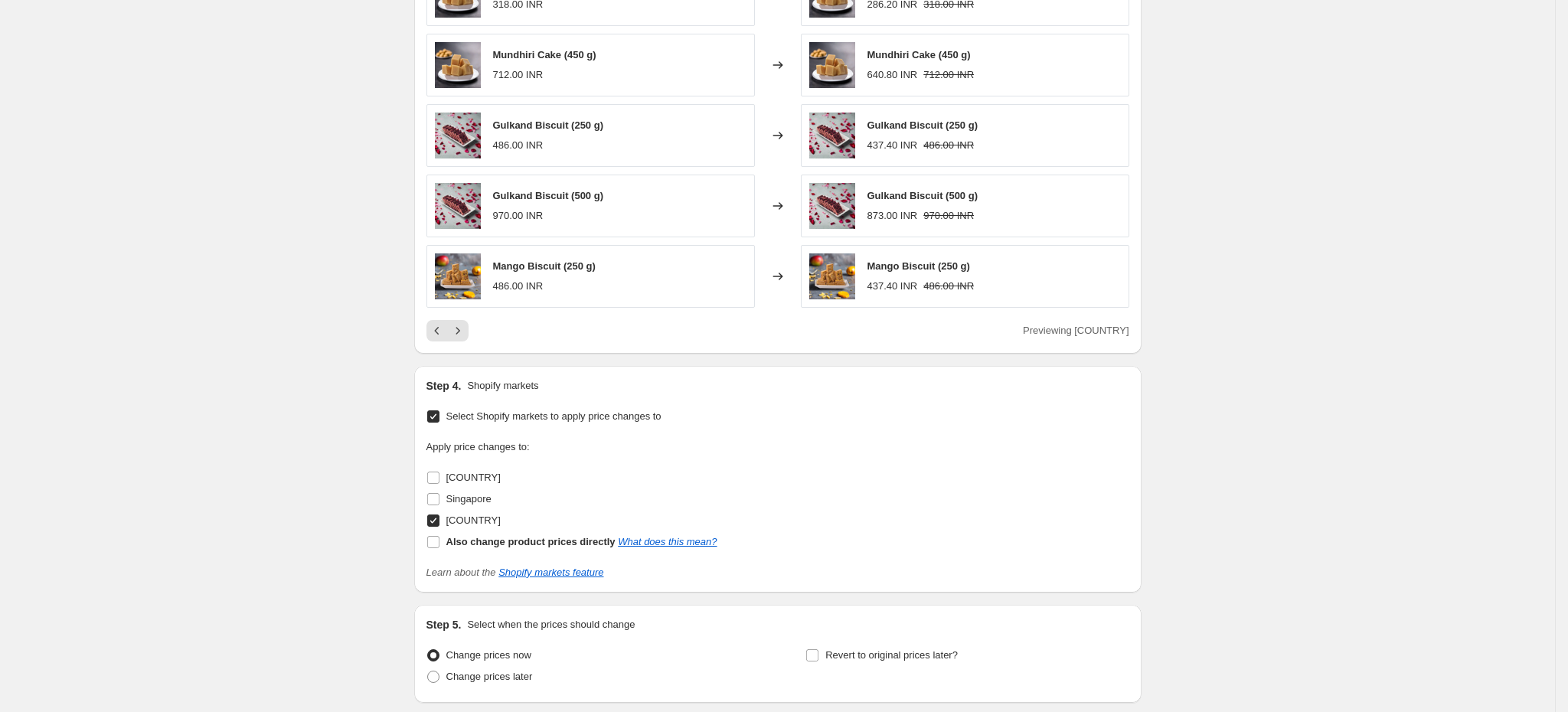 scroll, scrollTop: 1069, scrollLeft: 0, axis: vertical 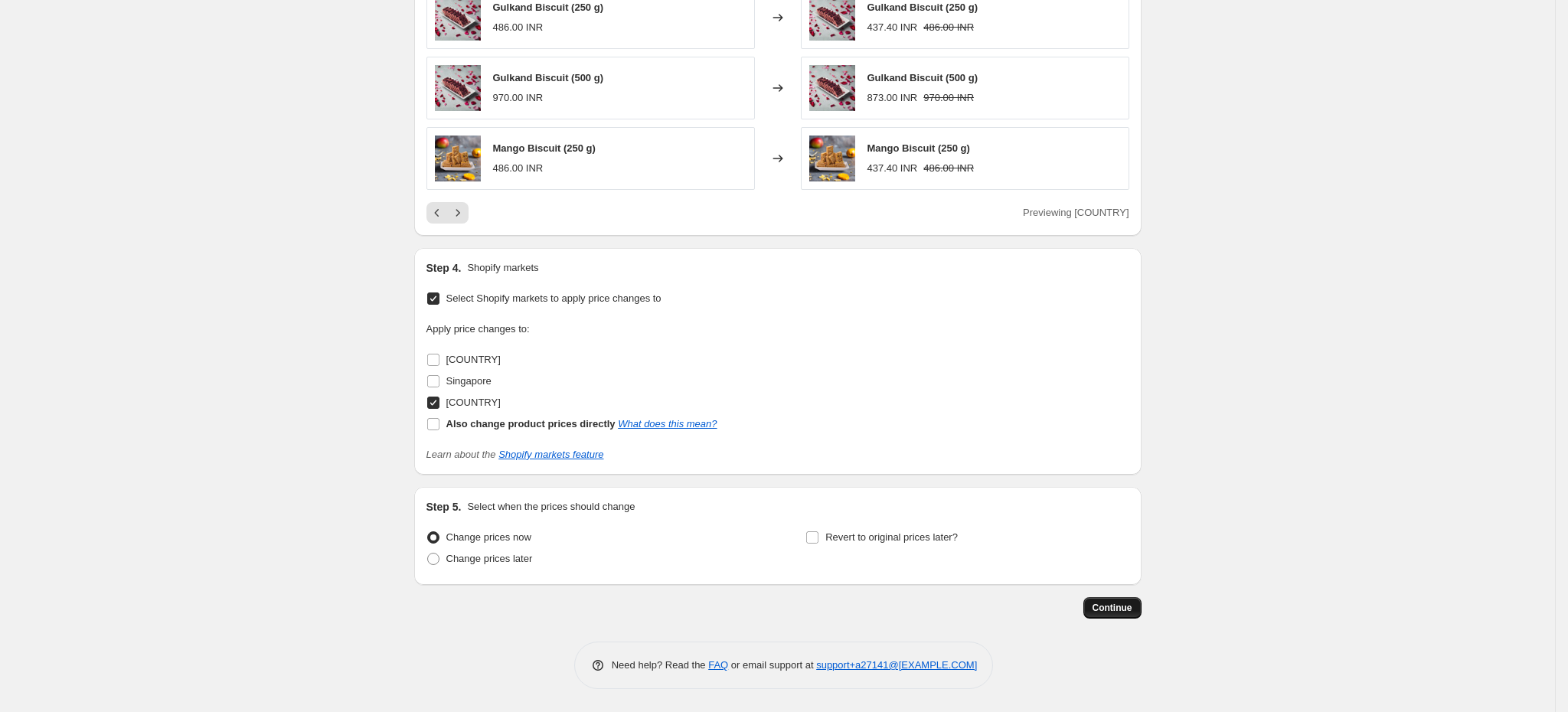 click on "Continue" at bounding box center (1112, 608) 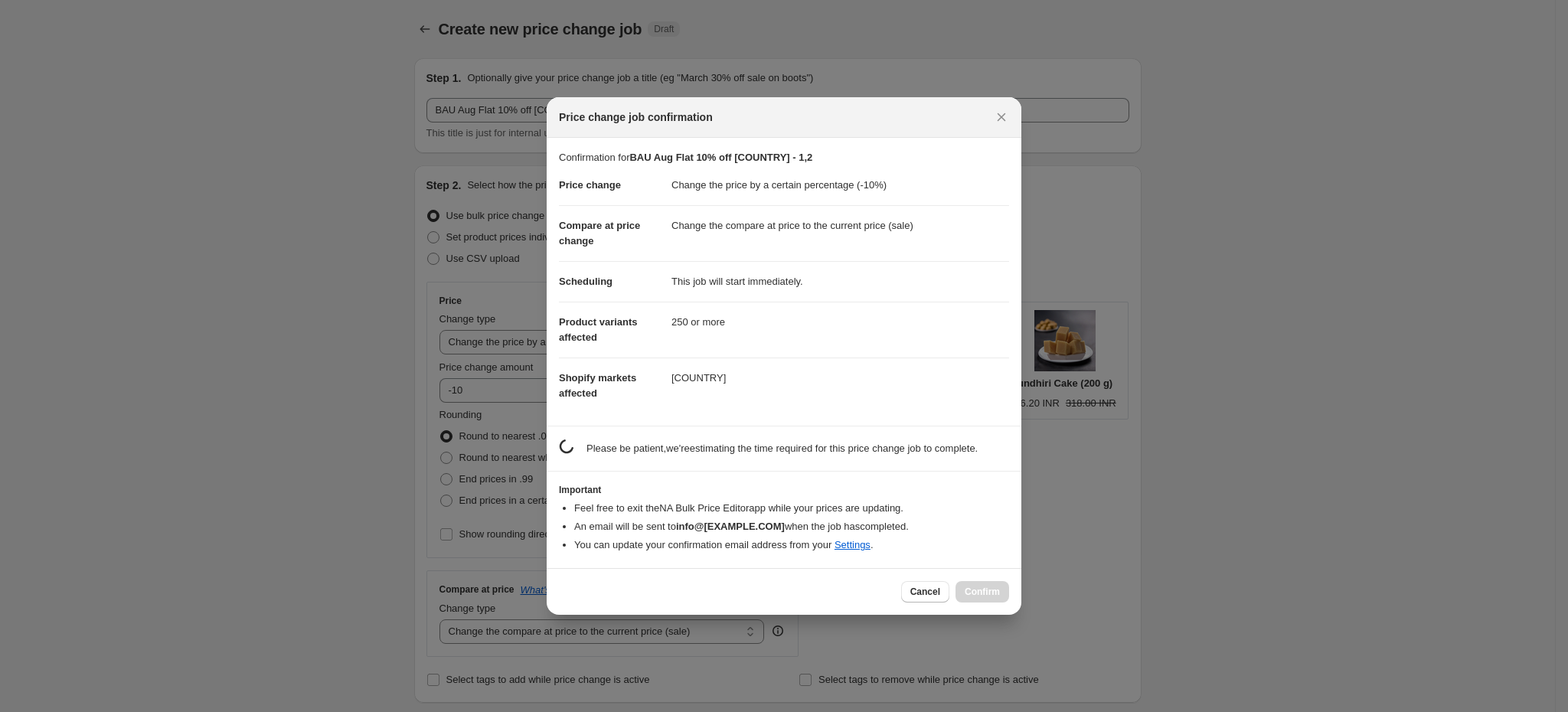 scroll, scrollTop: 1069, scrollLeft: 0, axis: vertical 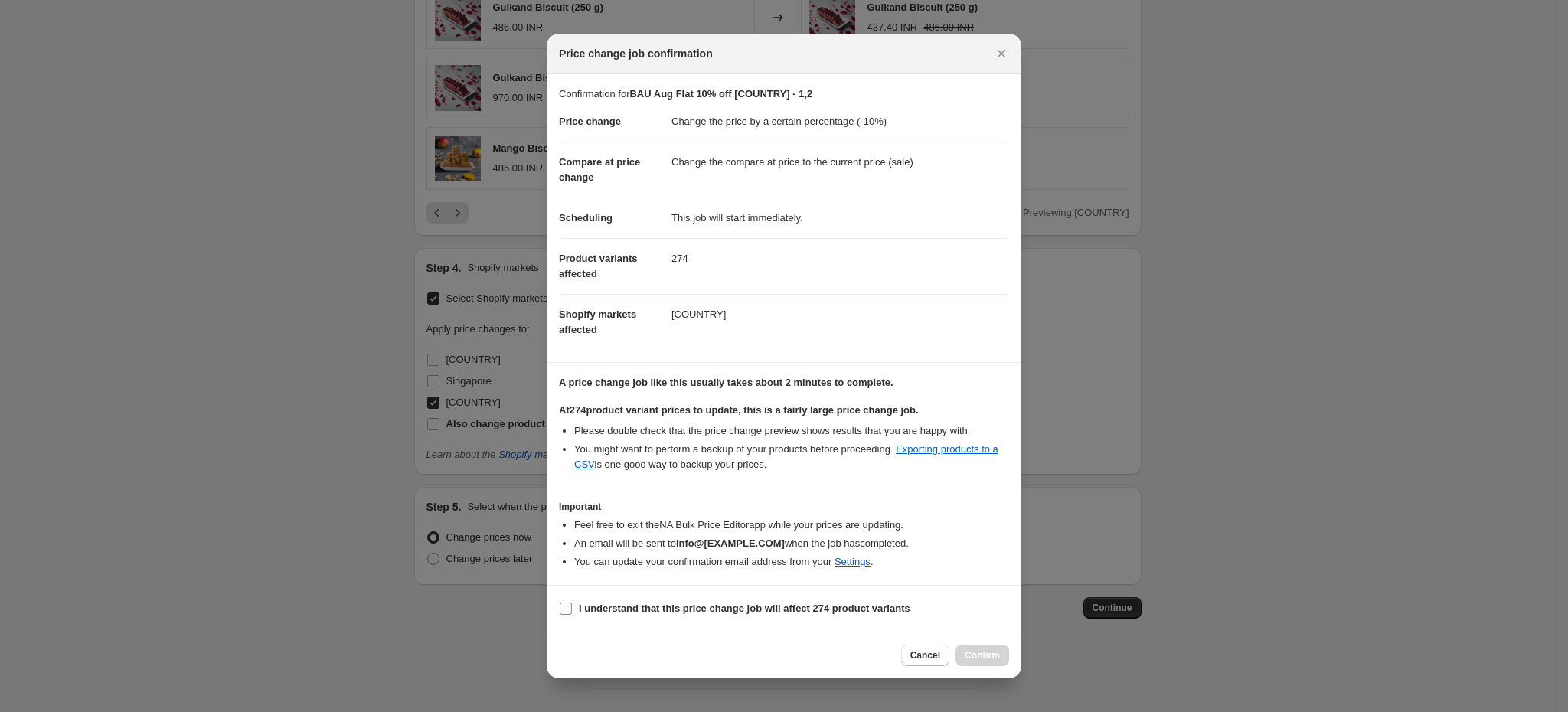 click on "I understand that this price change job will affect 274 product variants" at bounding box center [744, 608] 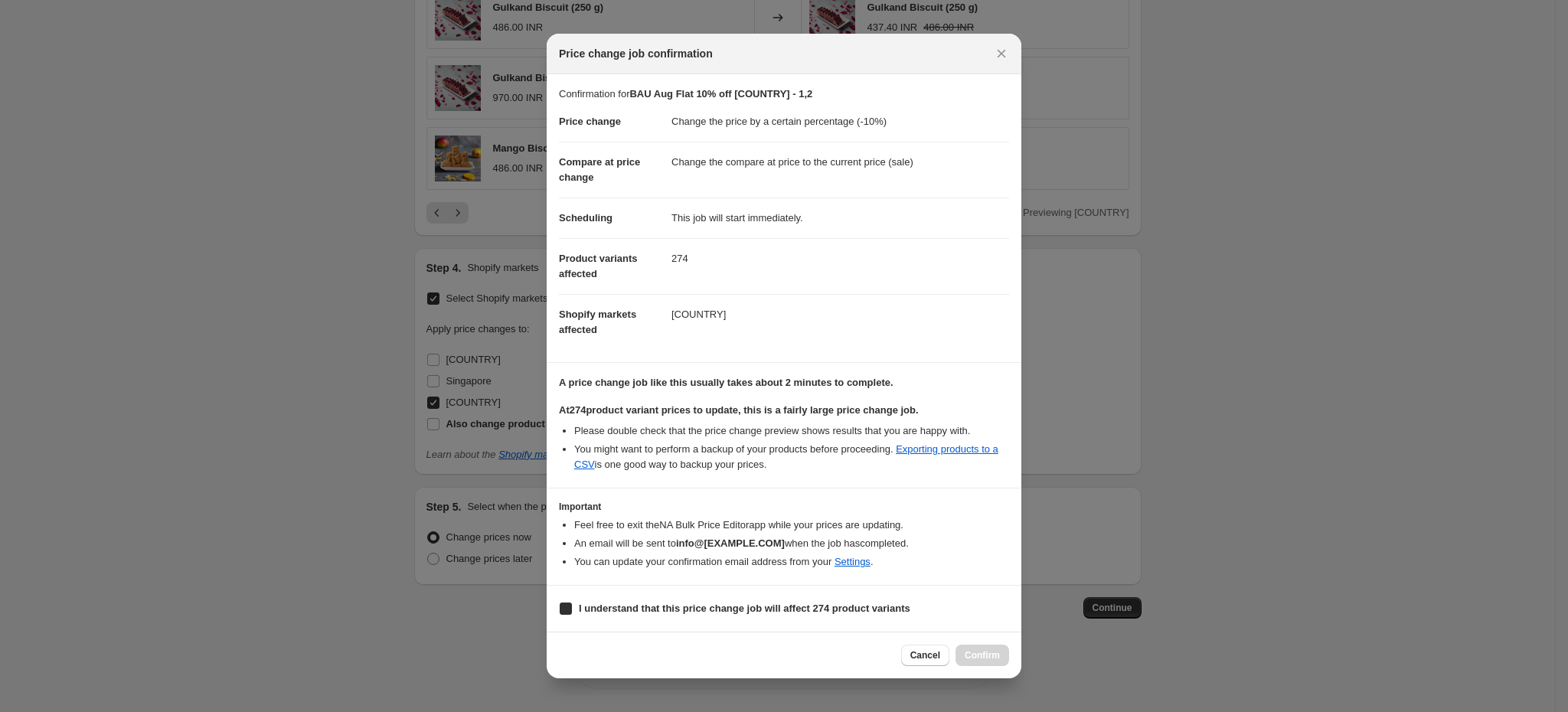 checkbox on "true" 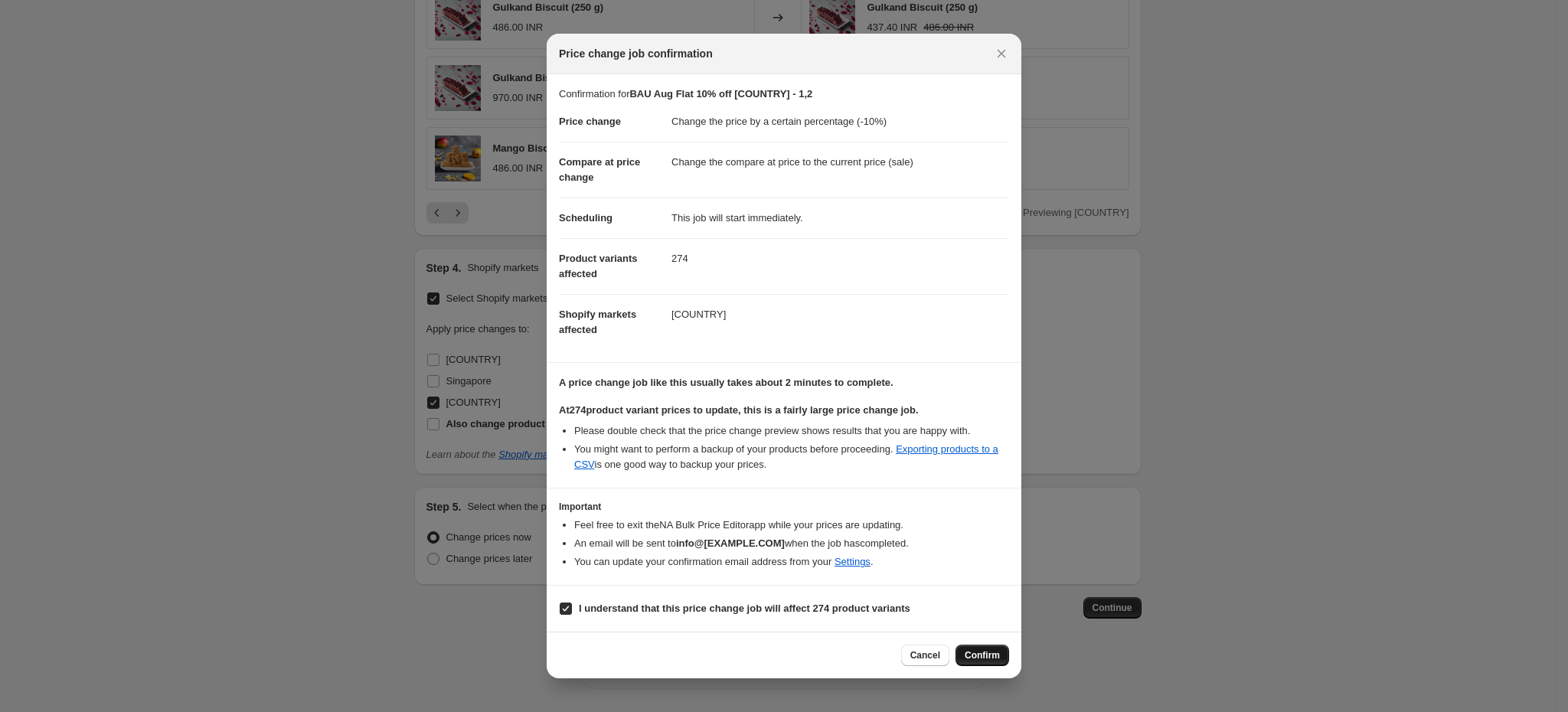 click on "Confirm" at bounding box center (982, 655) 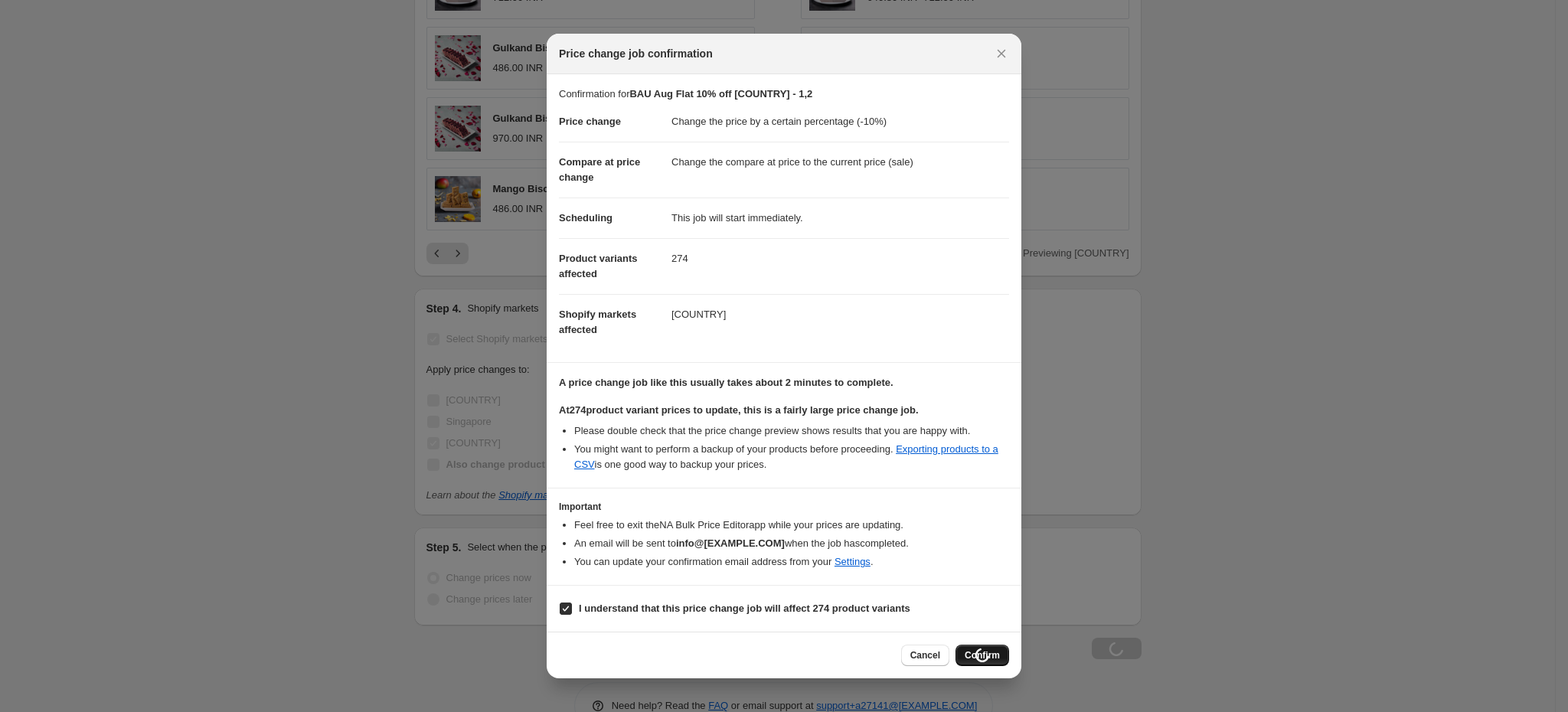 scroll, scrollTop: 1120, scrollLeft: 0, axis: vertical 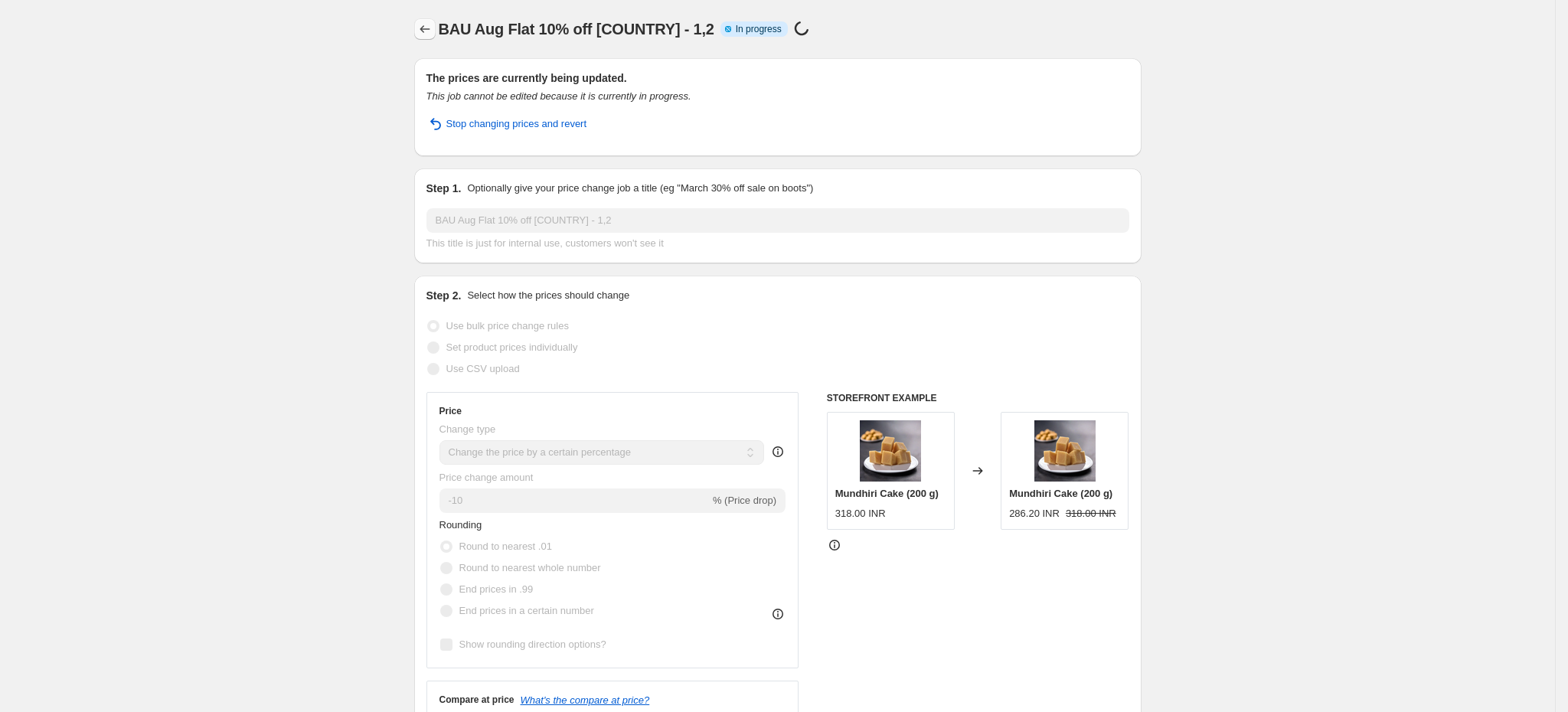click at bounding box center [425, 29] 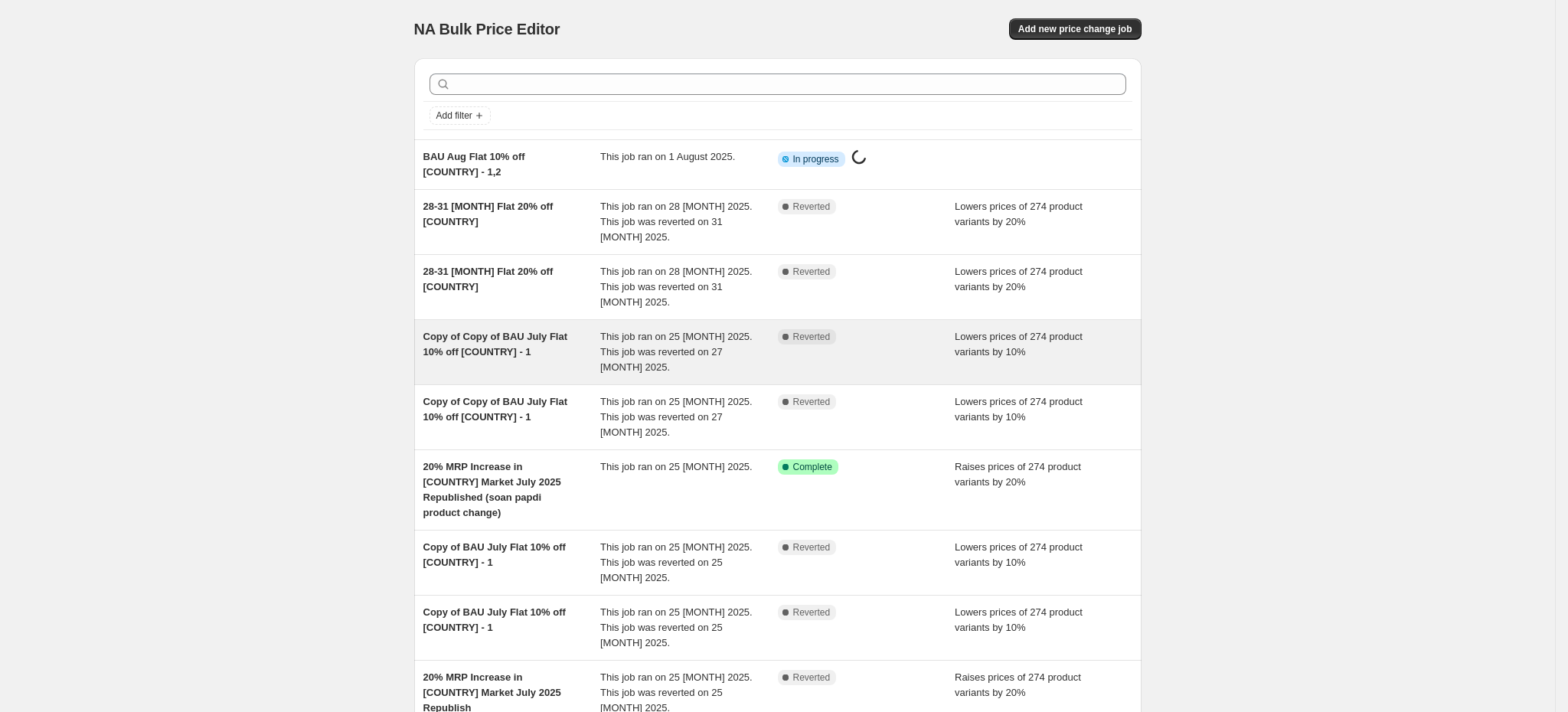 click on "Copy of Copy of BAU July Flat 10% off [COUNTRY] - 1" at bounding box center [512, 352] 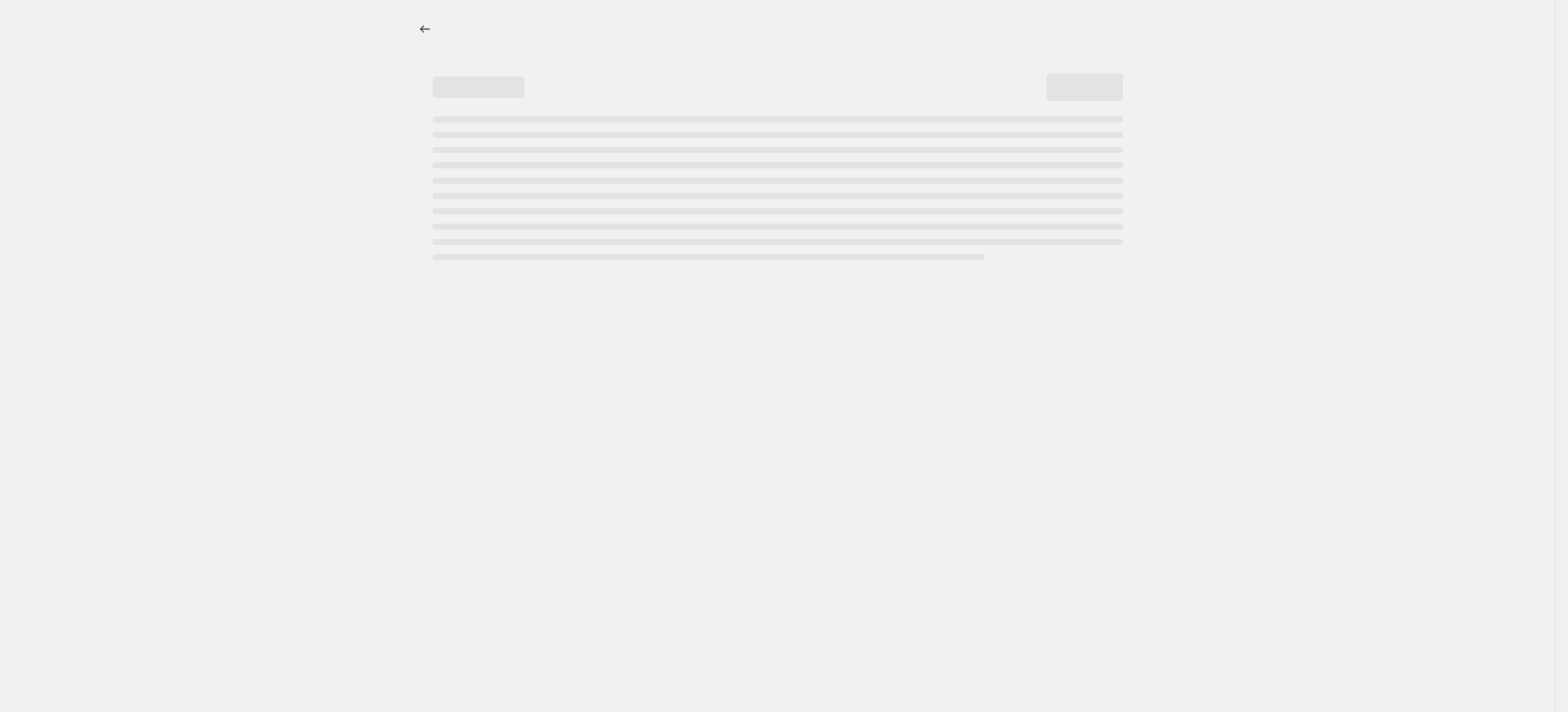 select on "percentage" 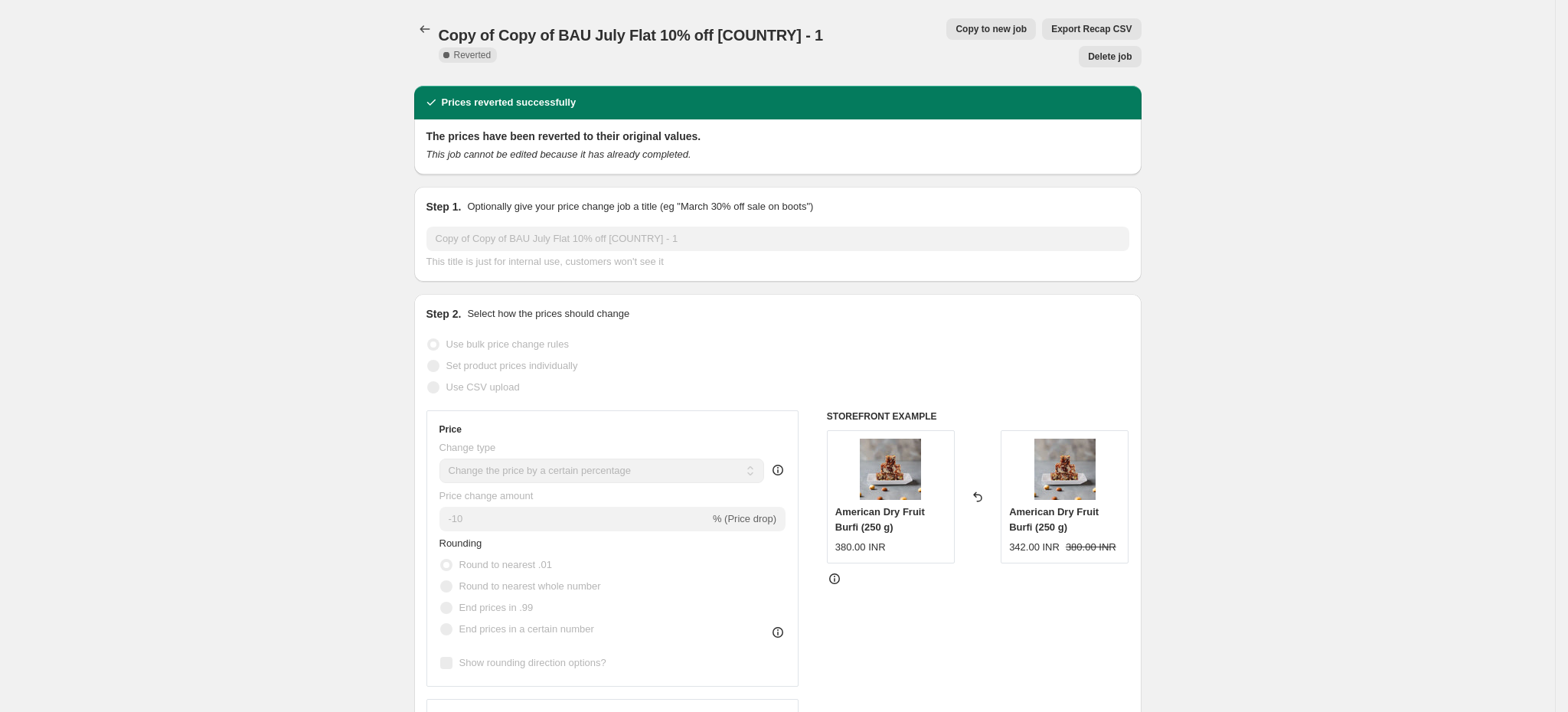 click on "Copy to new job" at bounding box center [991, 29] 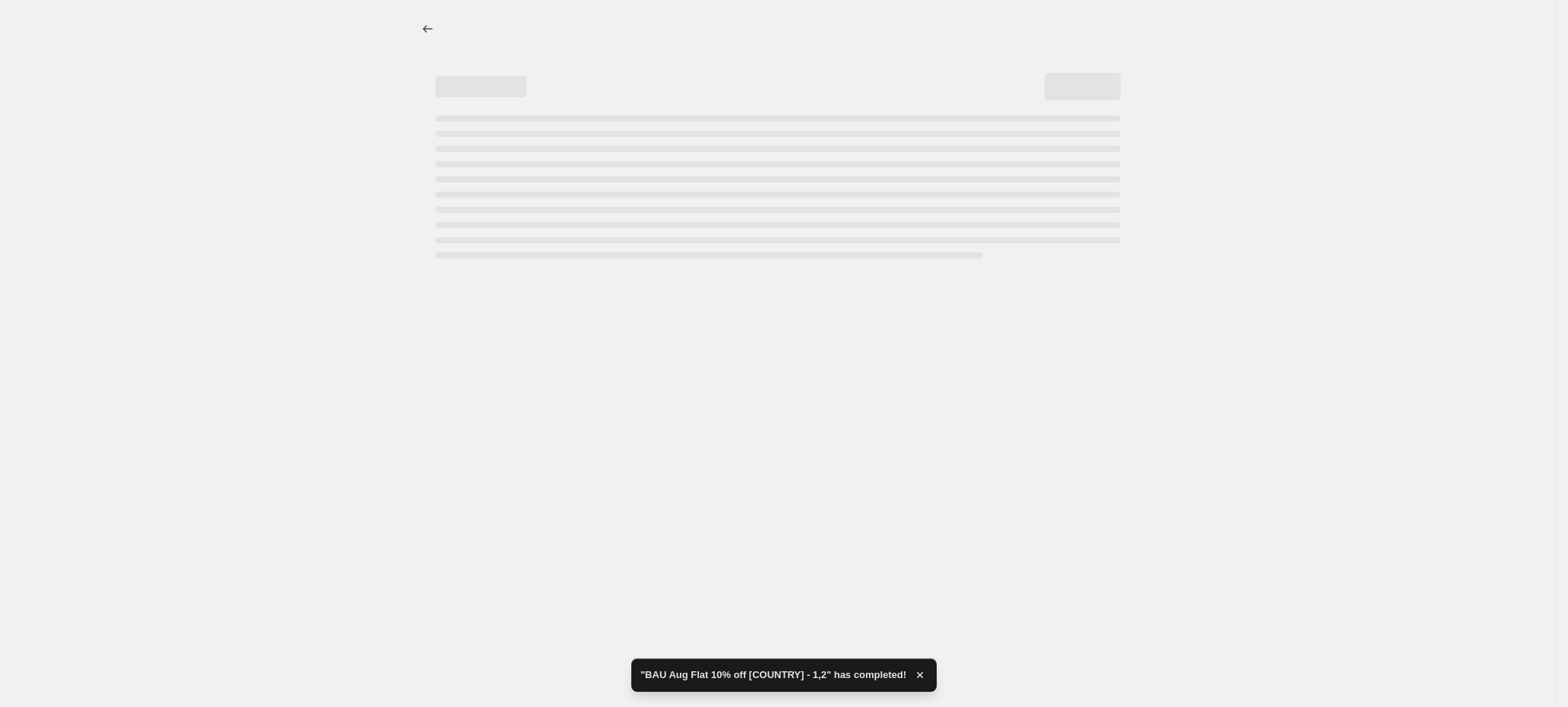 select on "percentage" 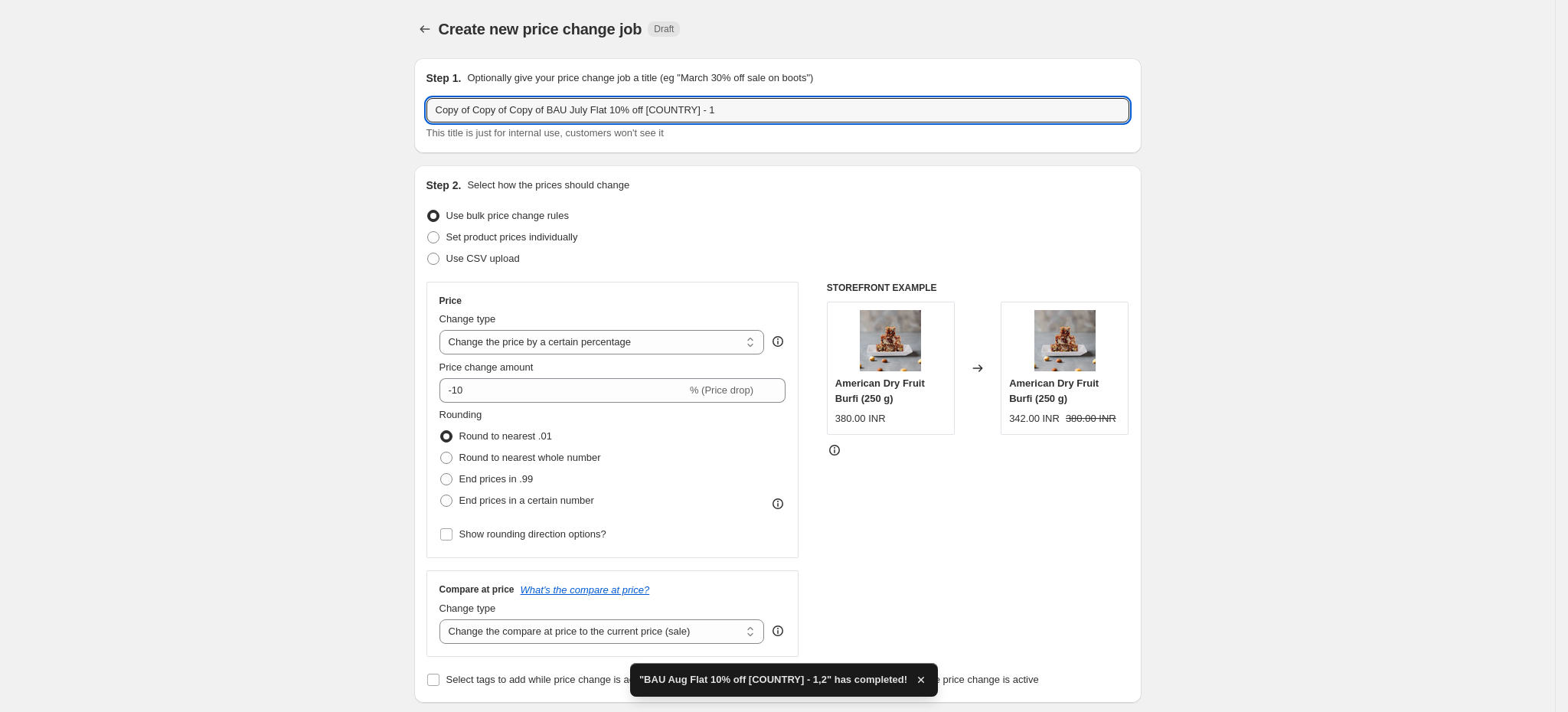 drag, startPoint x: 561, startPoint y: 106, endPoint x: 35, endPoint y: 252, distance: 545.8864 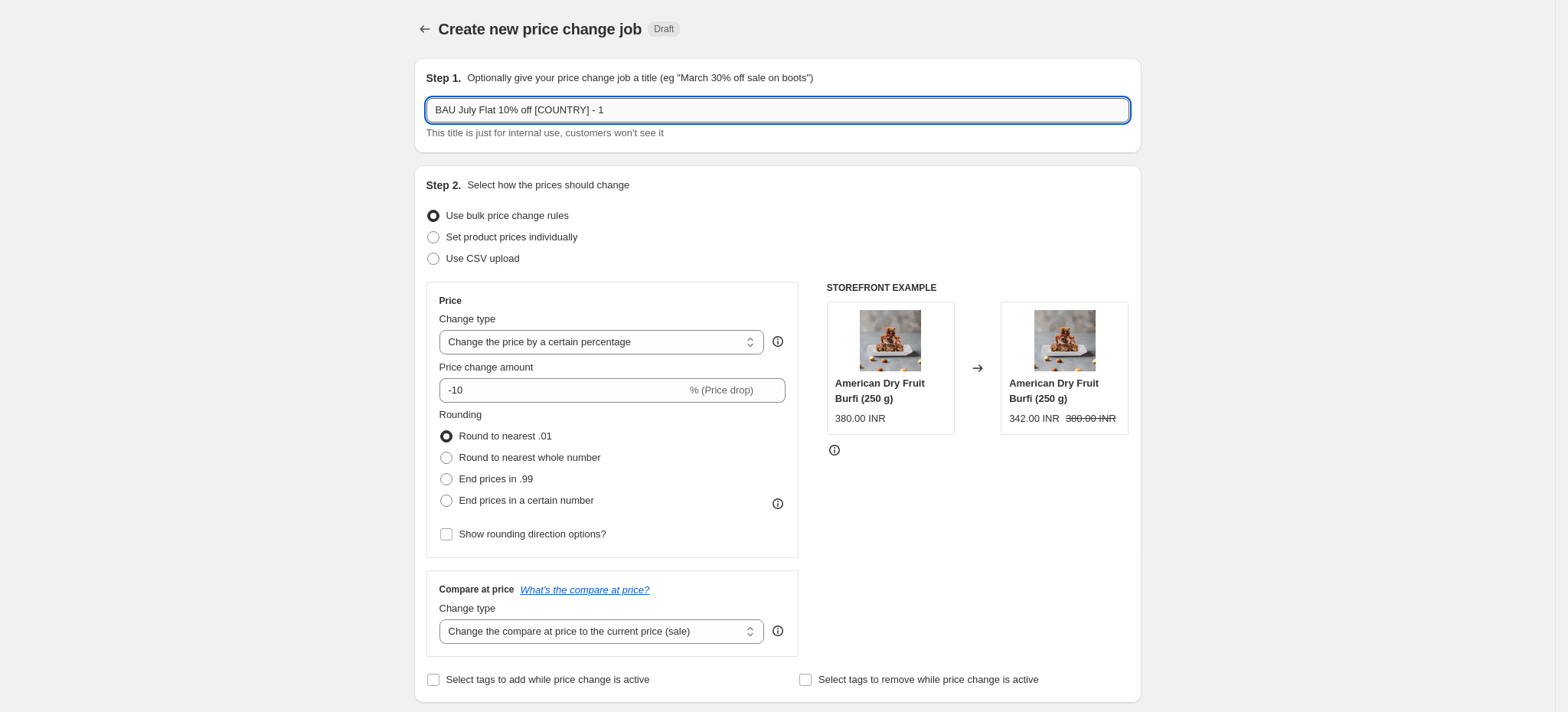 click on "BAU July Flat 10% off [COUNTRY] - 1" at bounding box center (778, 110) 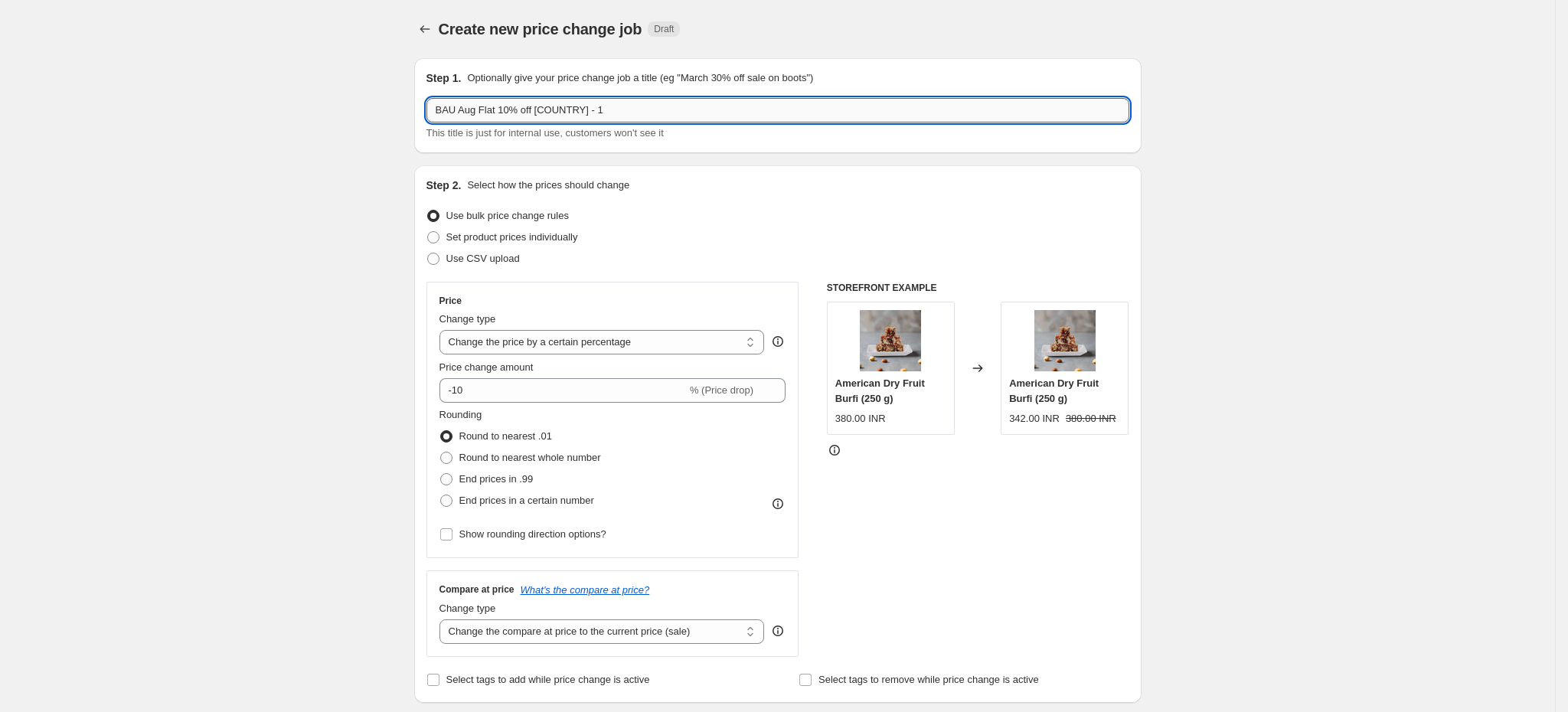 click on "BAU Aug Flat 10% off [COUNTRY] - 1" at bounding box center [778, 110] 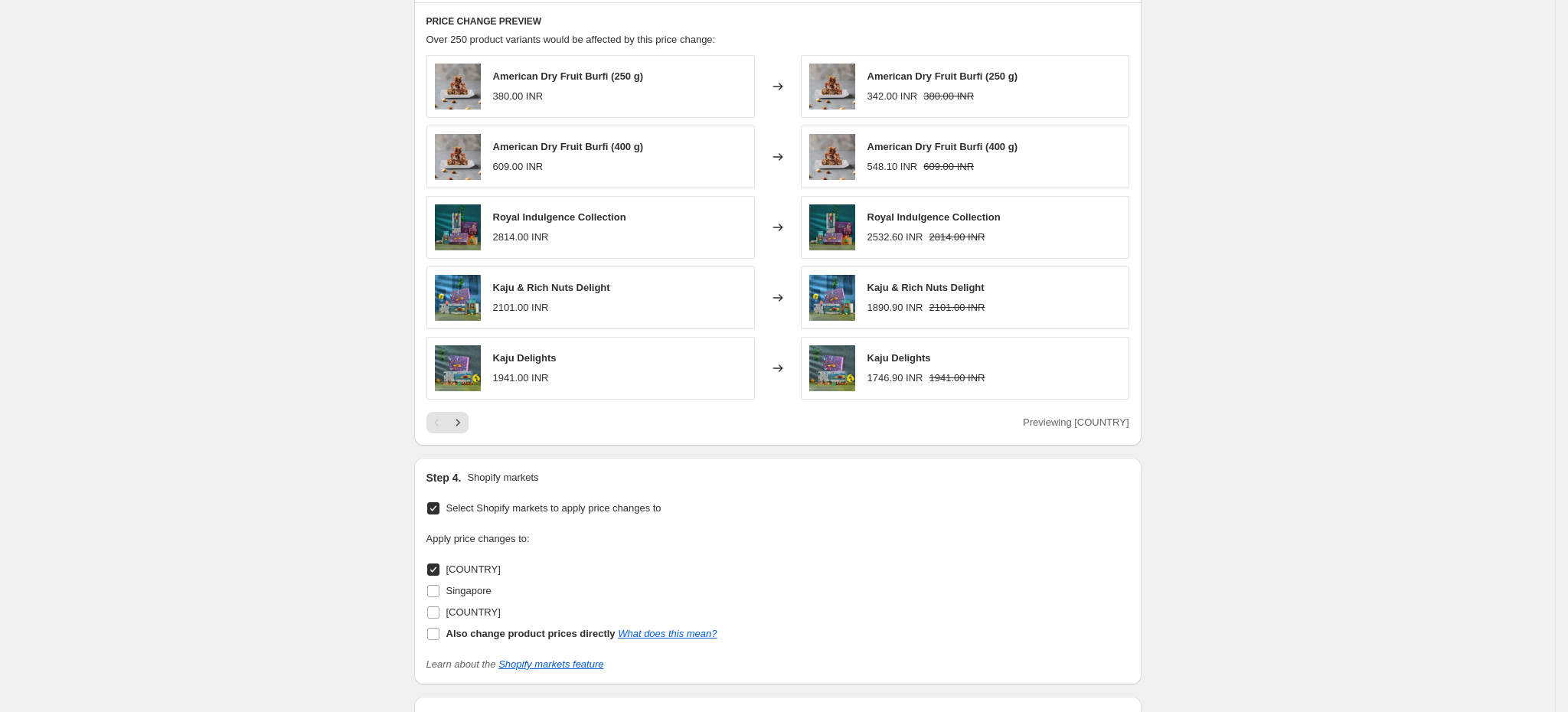 scroll, scrollTop: 859, scrollLeft: 0, axis: vertical 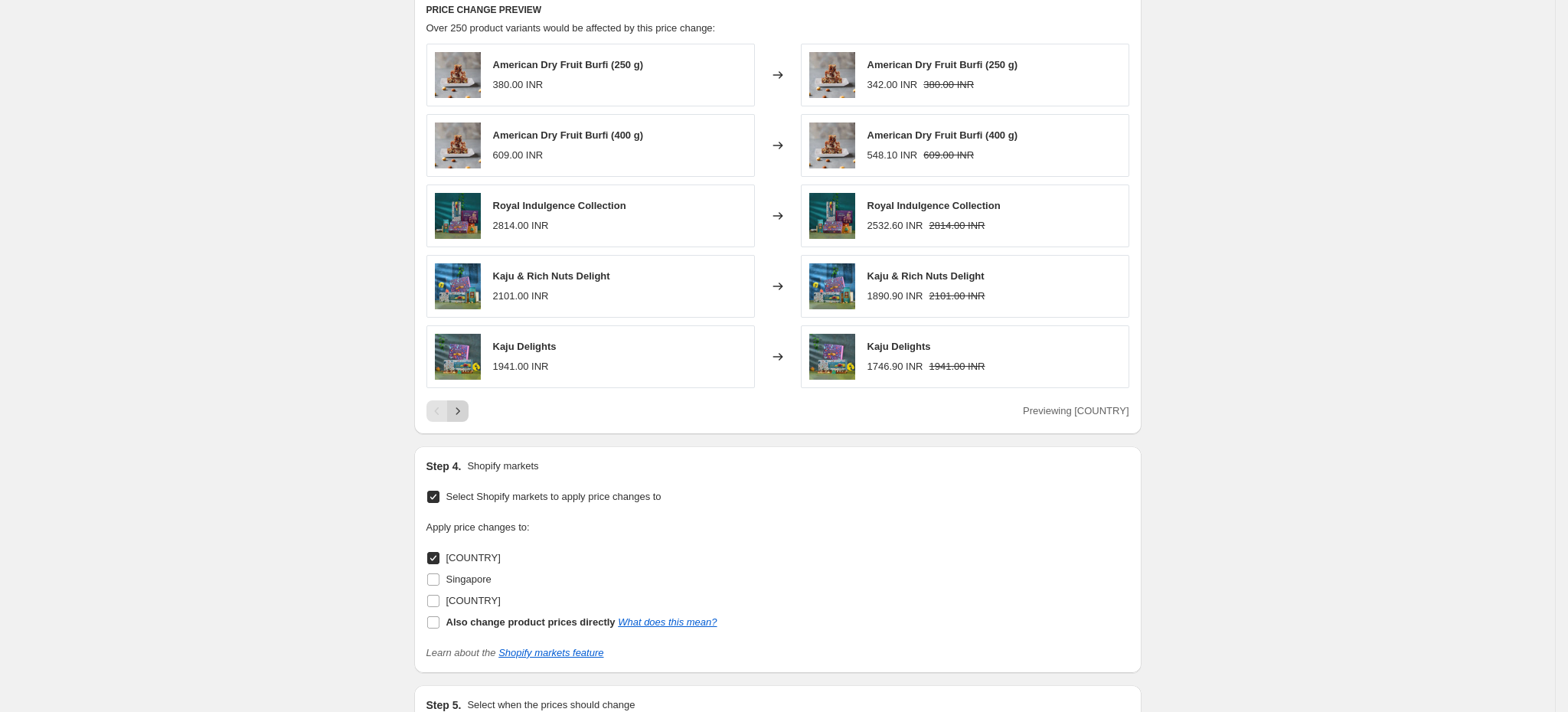 type on "BAU Aug Flat 10% off [COUNTRY] - 1,2" 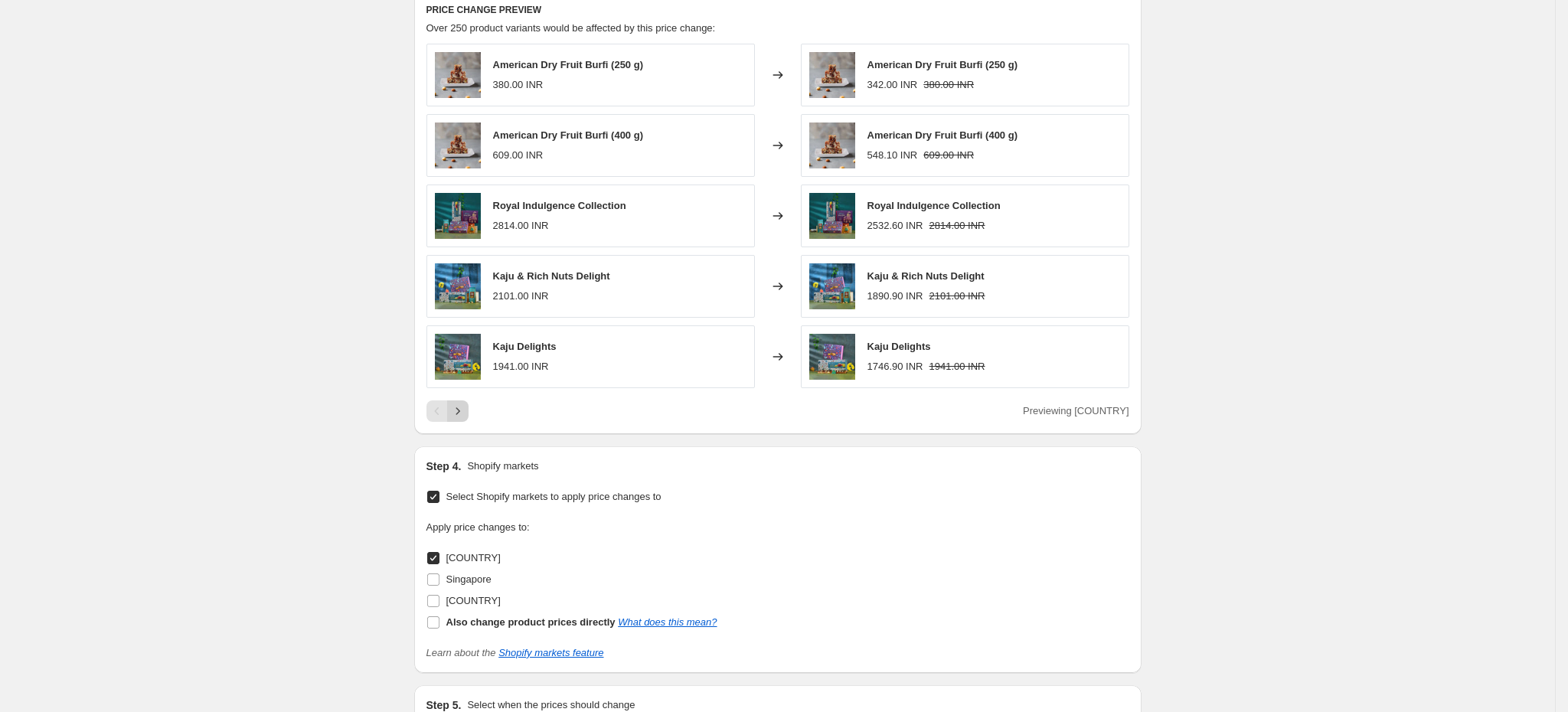 click 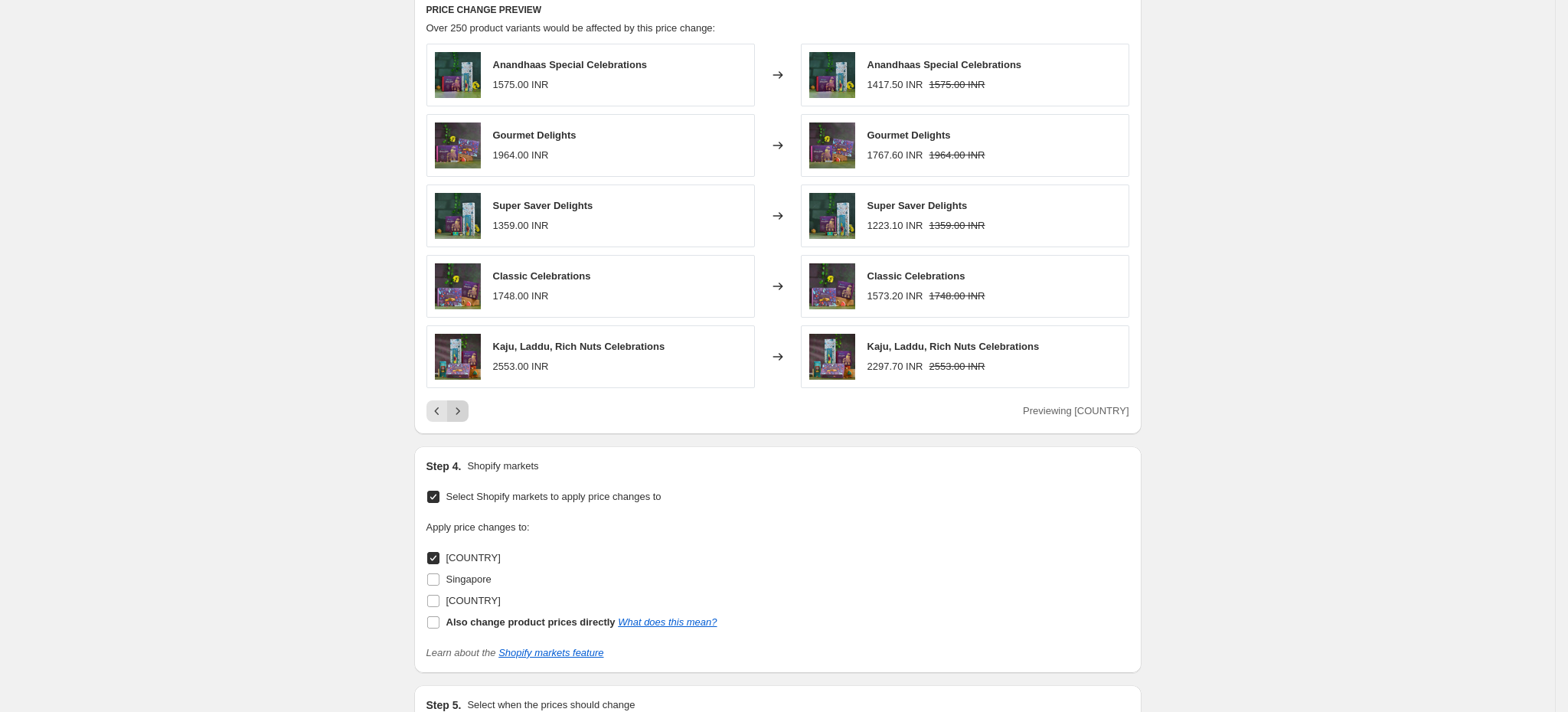 click 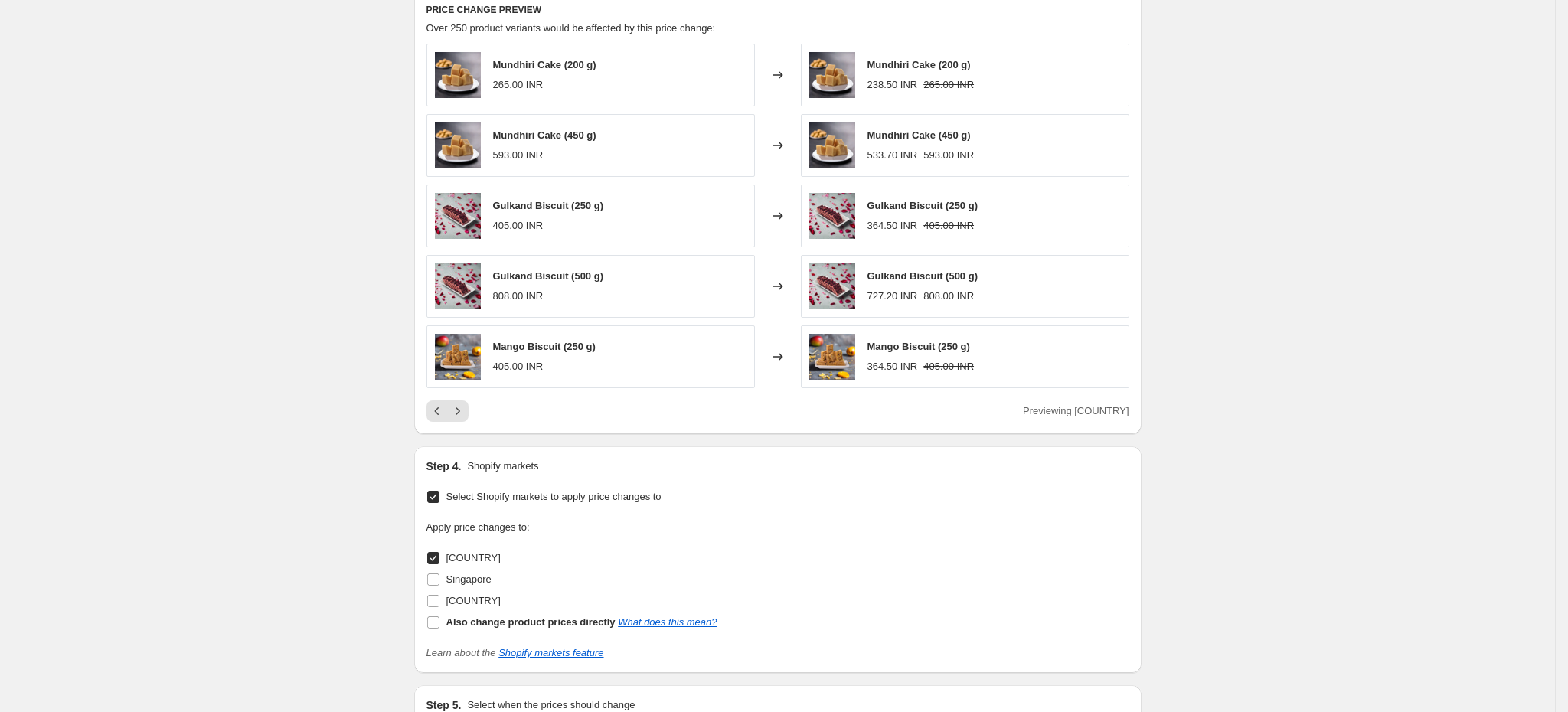 click on "Create new price change job. This page is ready Create new price change job Draft Step 1. Optionally give your price change job a title (eg "March 30% off sale on boots") BAU Aug Flat 10% off [COUNTRY] - 1,2 This title is just for internal use, customers won't see it Step 2. Select how the prices should change Use bulk price change rules Set product prices individually Use CSV upload Price Change type Change the price to a certain amount Change the price by a certain amount Change the price by a certain percentage Change the price to the current compare at price (price before sale) Change the price by a certain amount relative to the compare at price Change the price by a certain percentage relative to the compare at price Don't change the price Change the price by a certain percentage relative to the cost per item Change price to certain cost margin Change the price by a certain percentage Price change amount -10 % (Price drop) Rounding Round to nearest .01 Round to nearest whole number End prices in .99 Step 3." at bounding box center [777, 25] 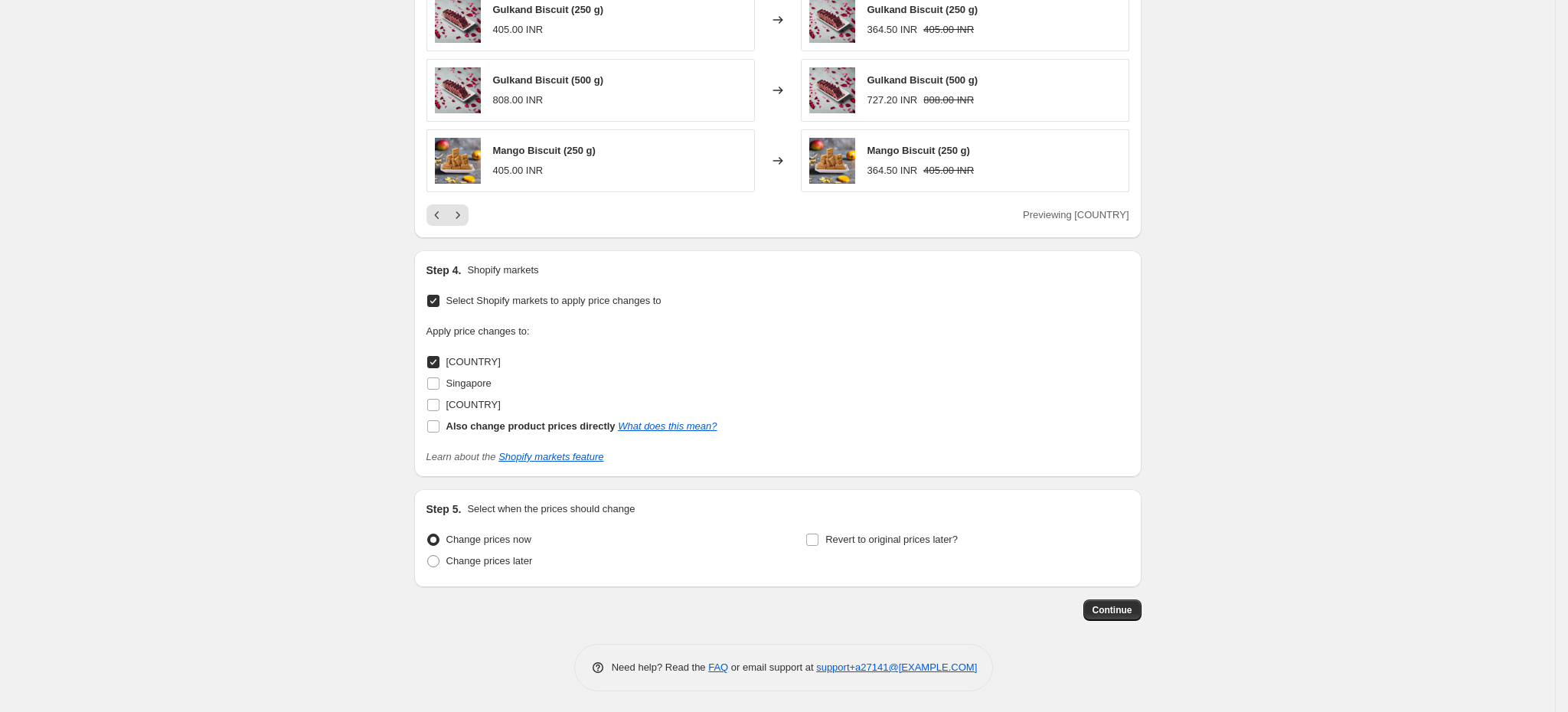 scroll, scrollTop: 1069, scrollLeft: 0, axis: vertical 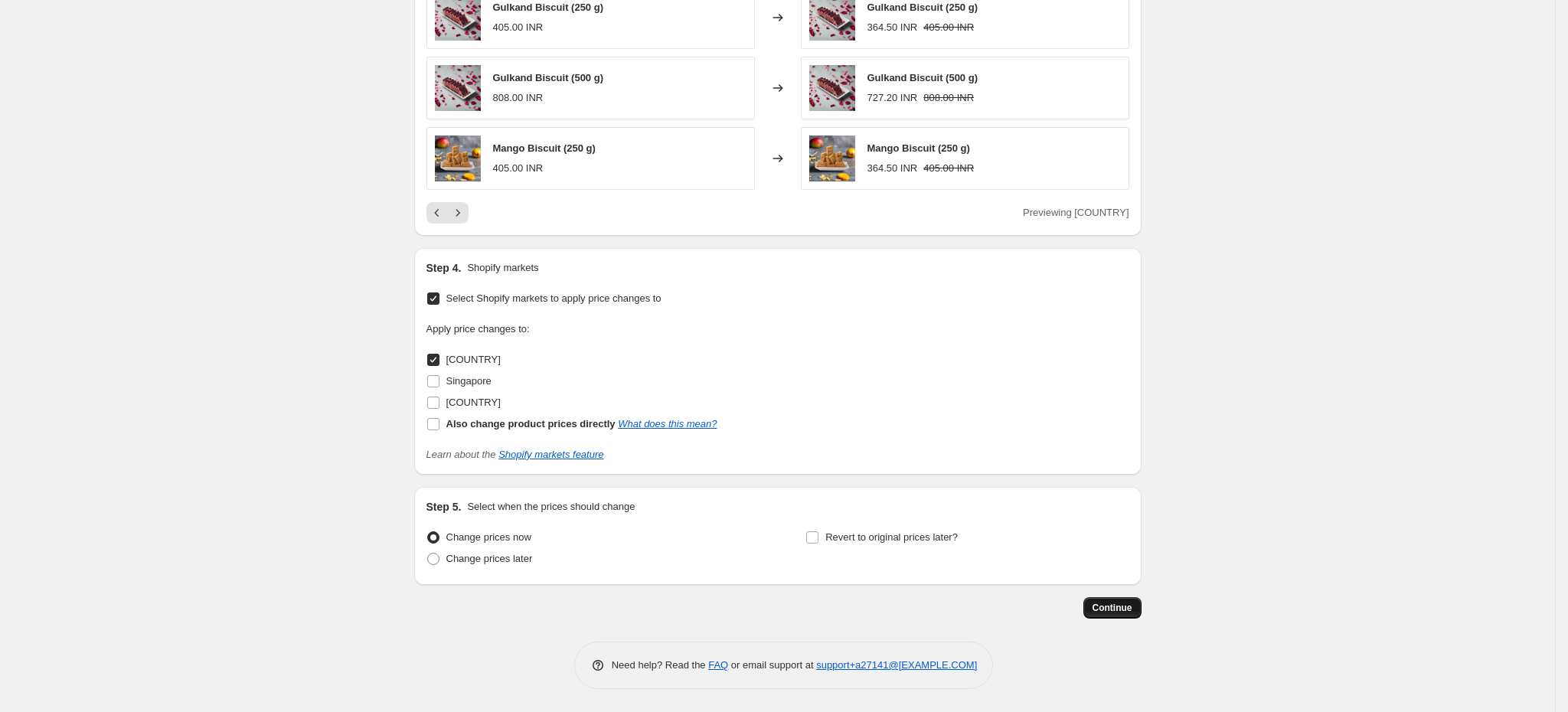 click on "Continue" at bounding box center [1112, 608] 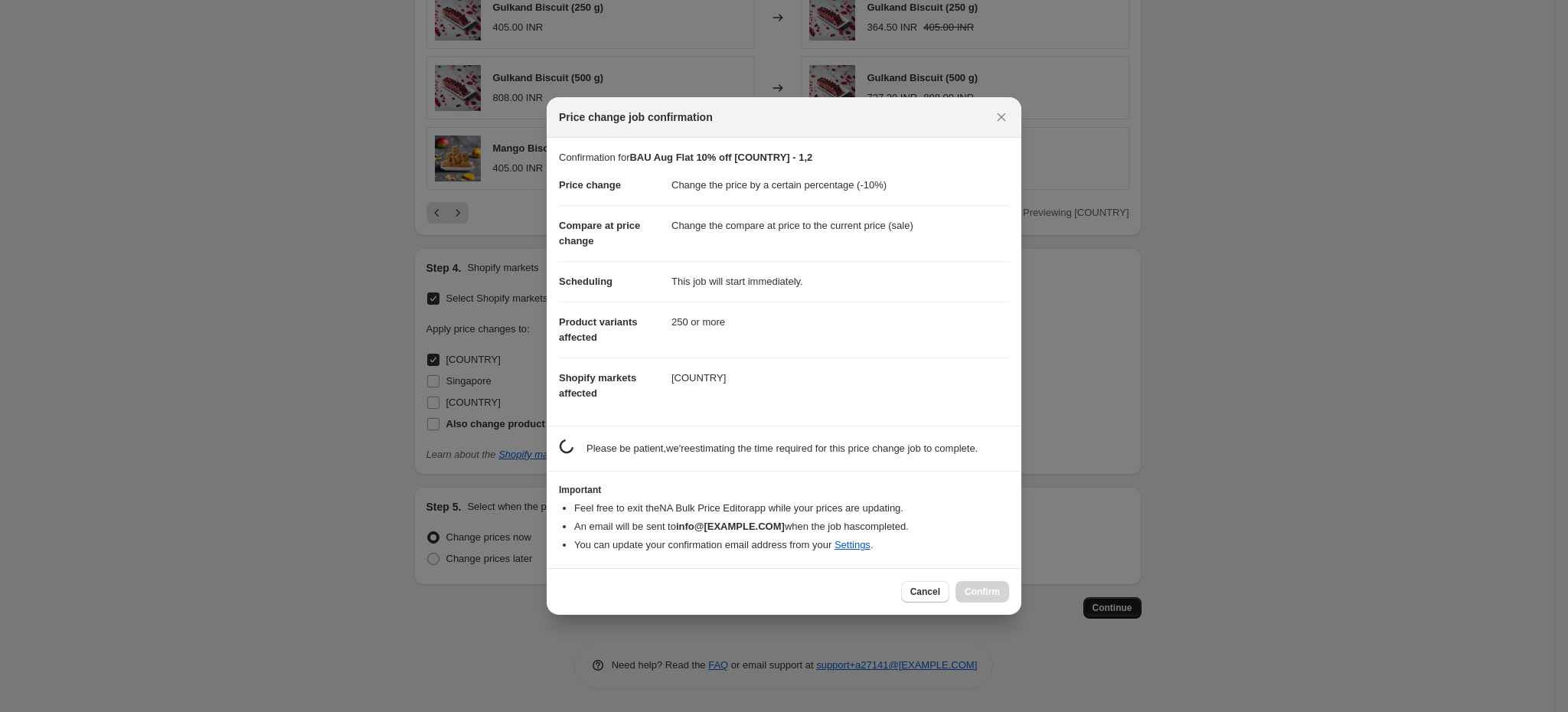 scroll, scrollTop: 0, scrollLeft: 0, axis: both 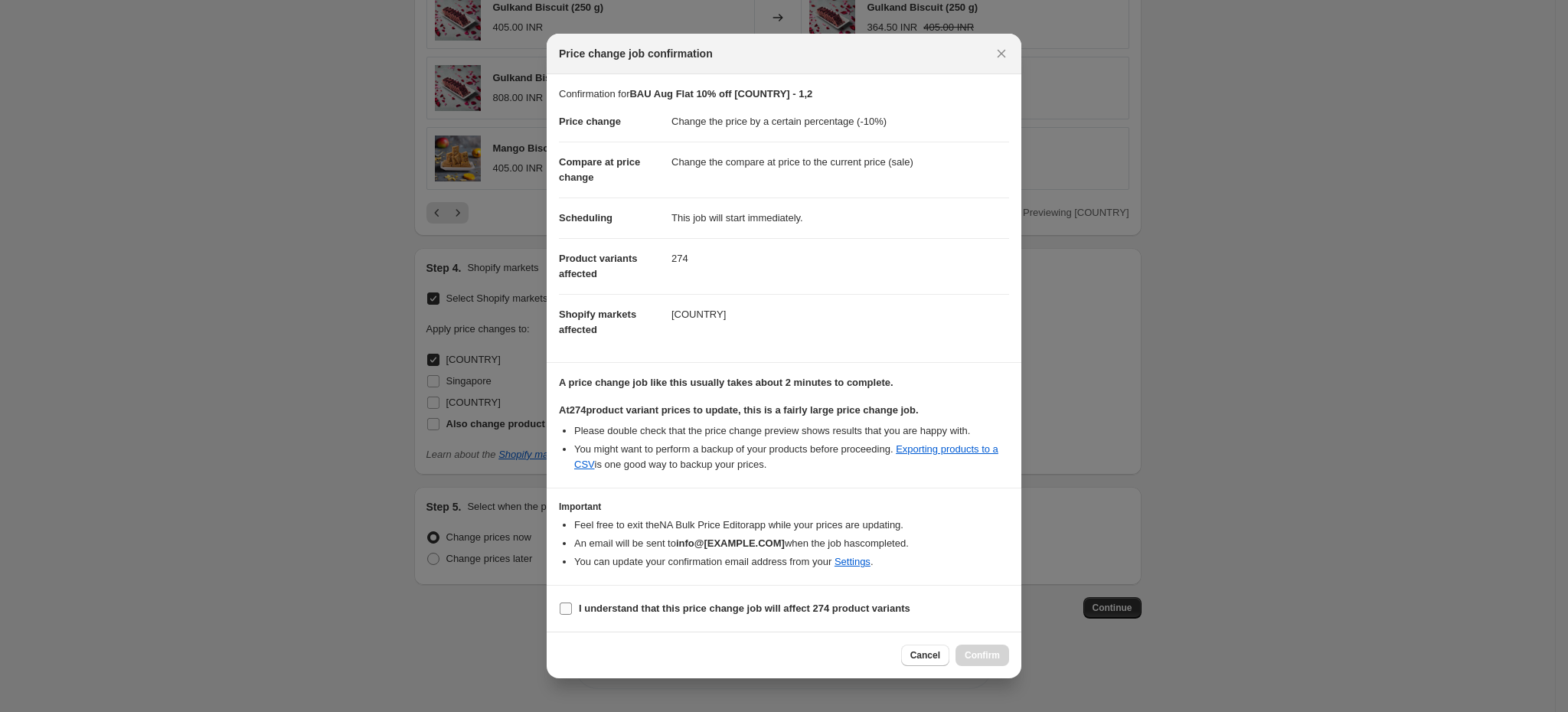 click on "I understand that this price change job will affect 274 product variants" at bounding box center (744, 608) 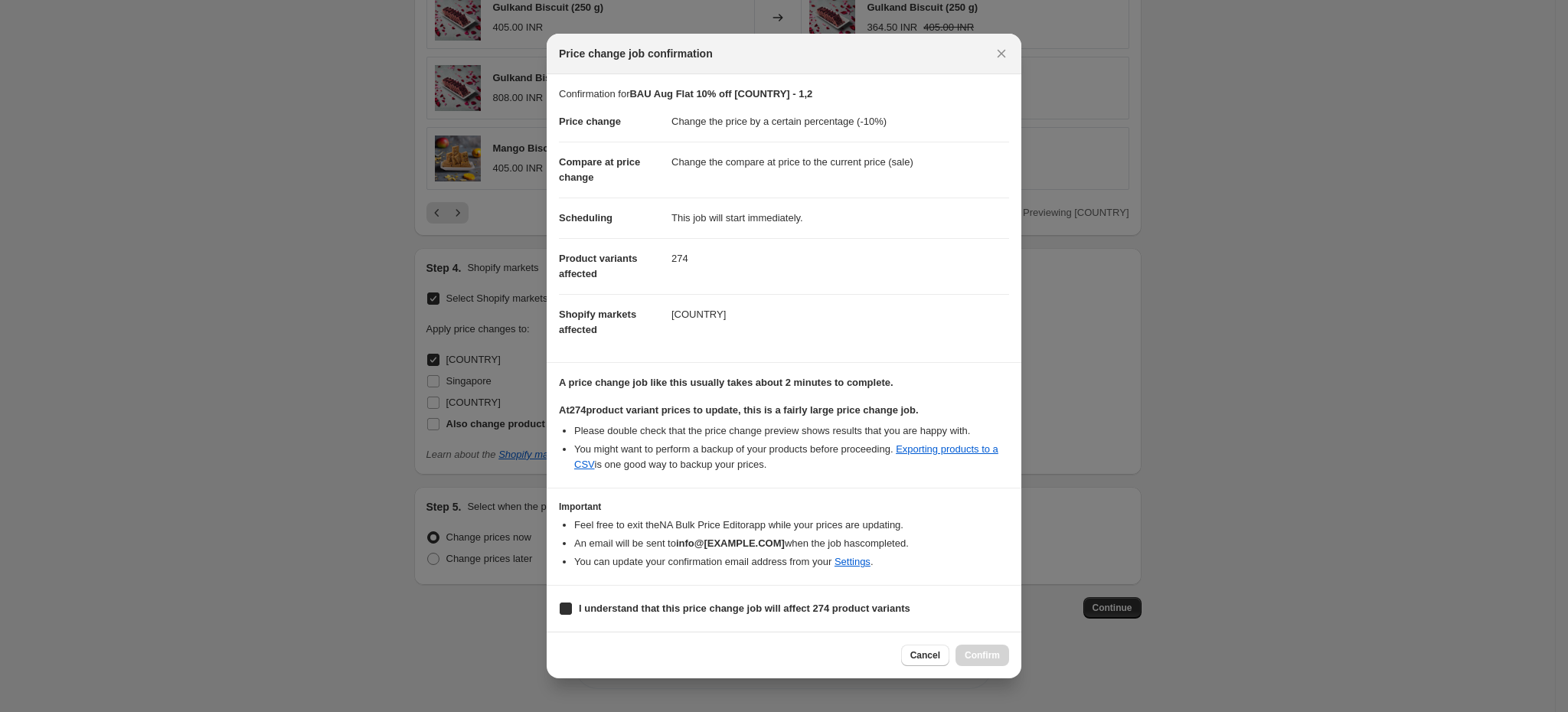 checkbox on "true" 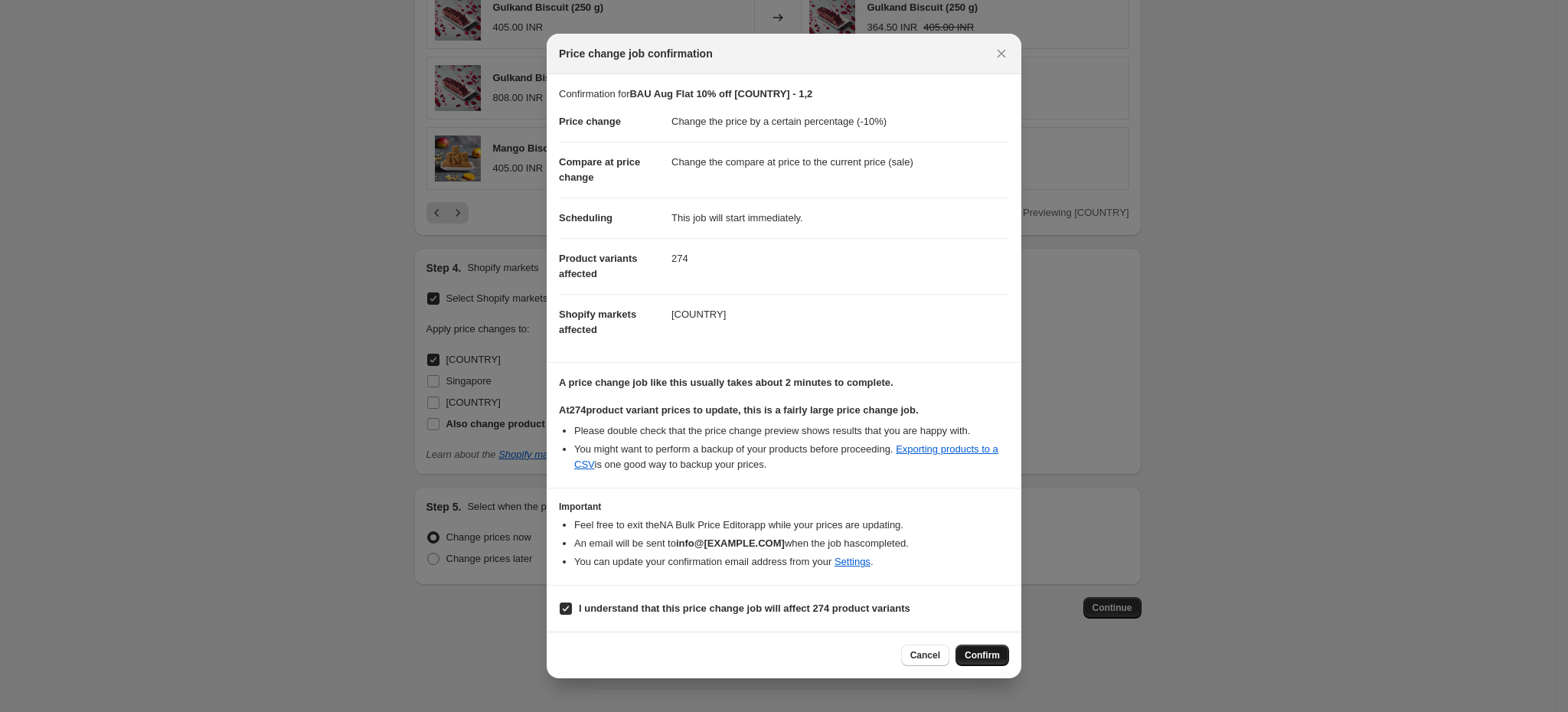 click on "Confirm" at bounding box center (982, 655) 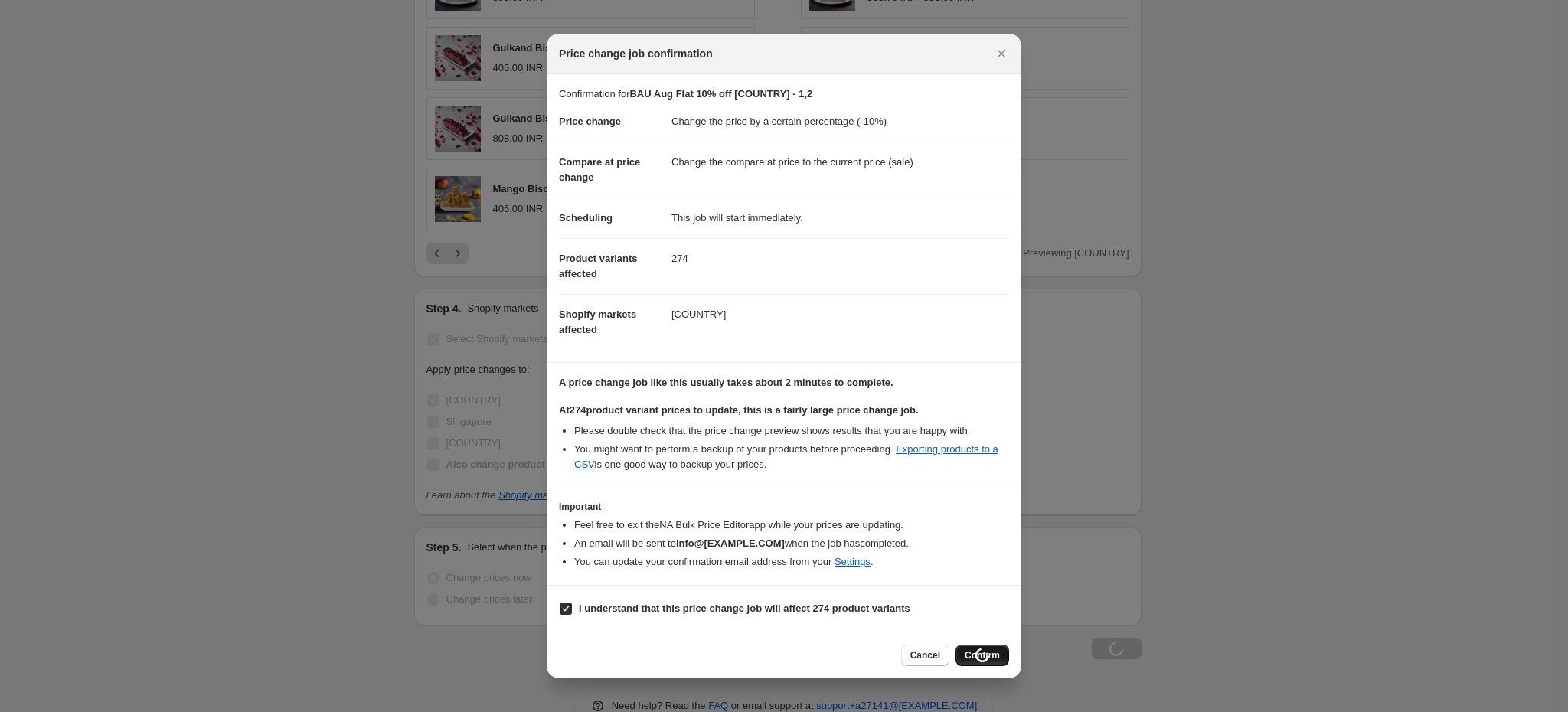 scroll, scrollTop: 1120, scrollLeft: 0, axis: vertical 